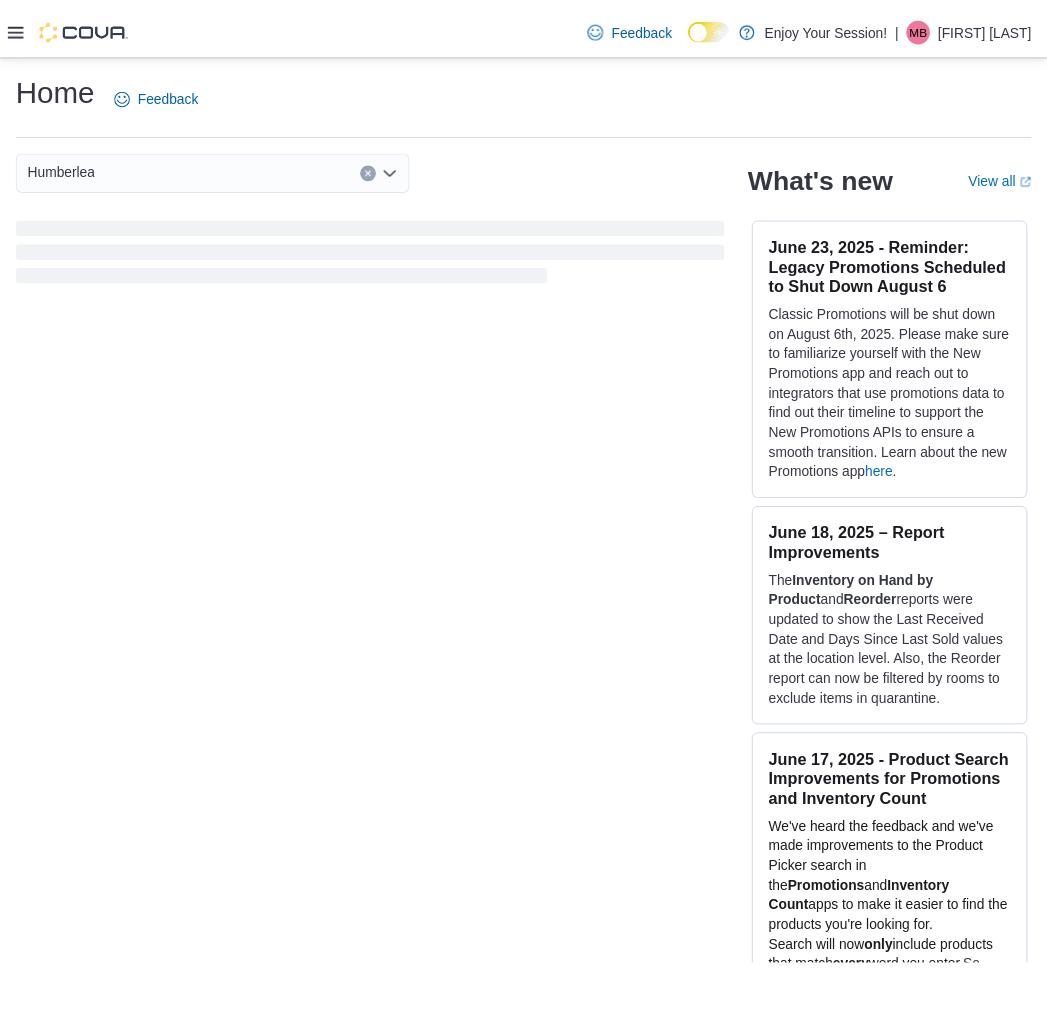 scroll, scrollTop: 0, scrollLeft: 0, axis: both 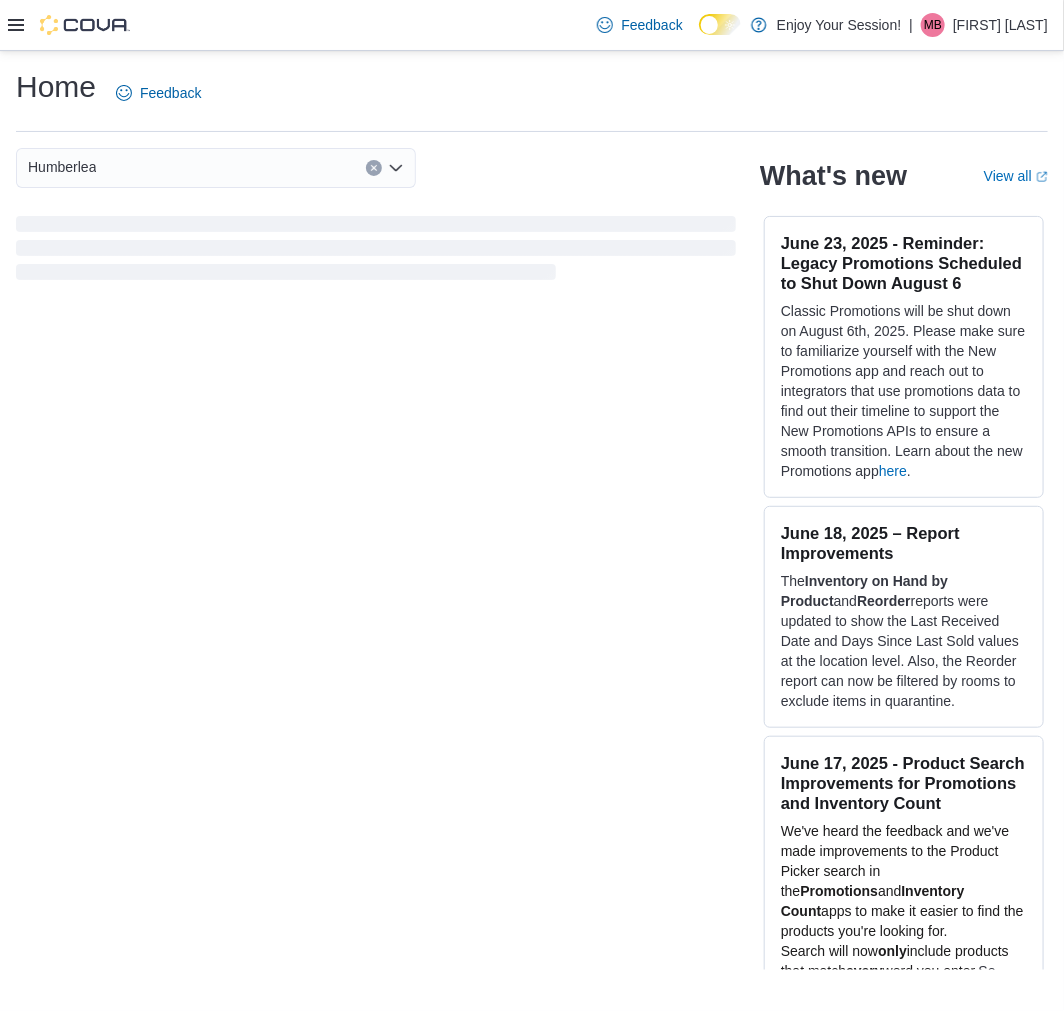 click 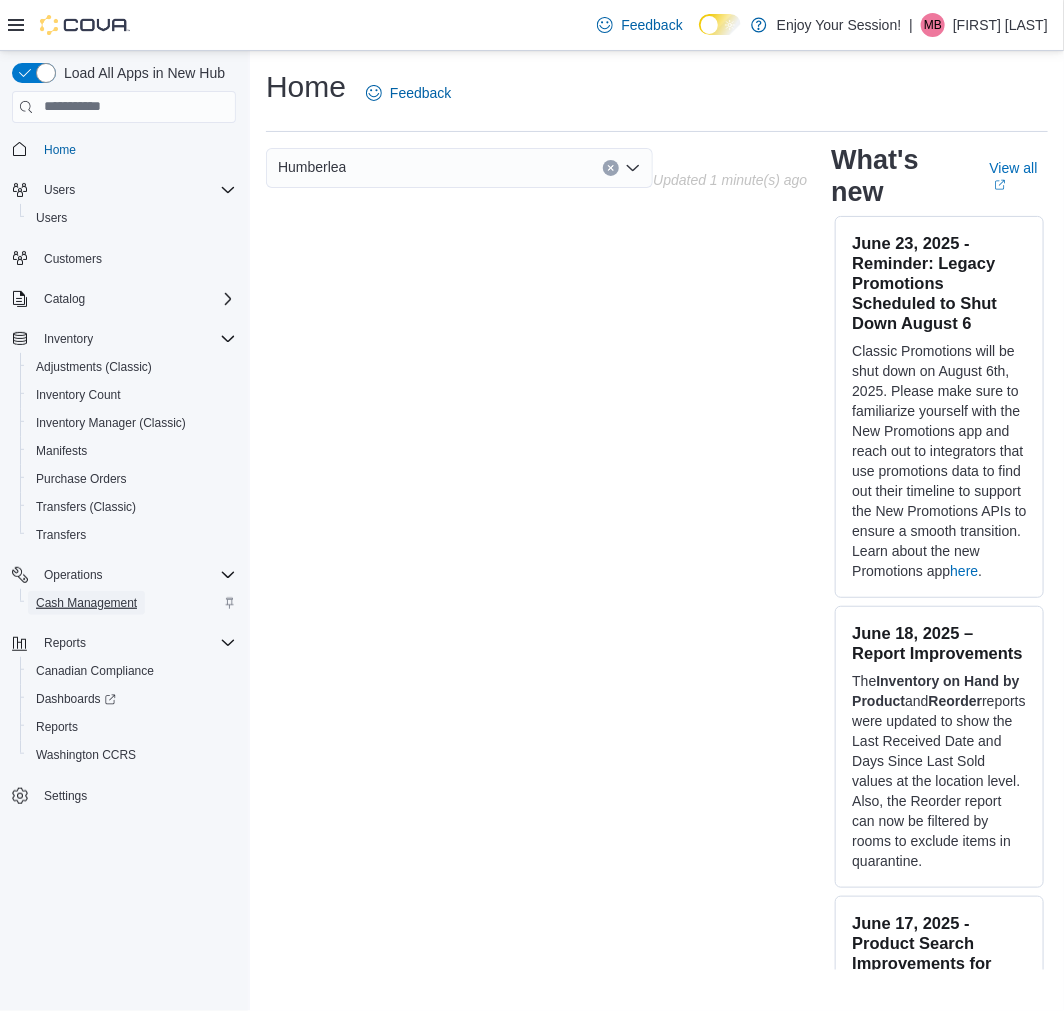click on "Cash Management" at bounding box center (86, 603) 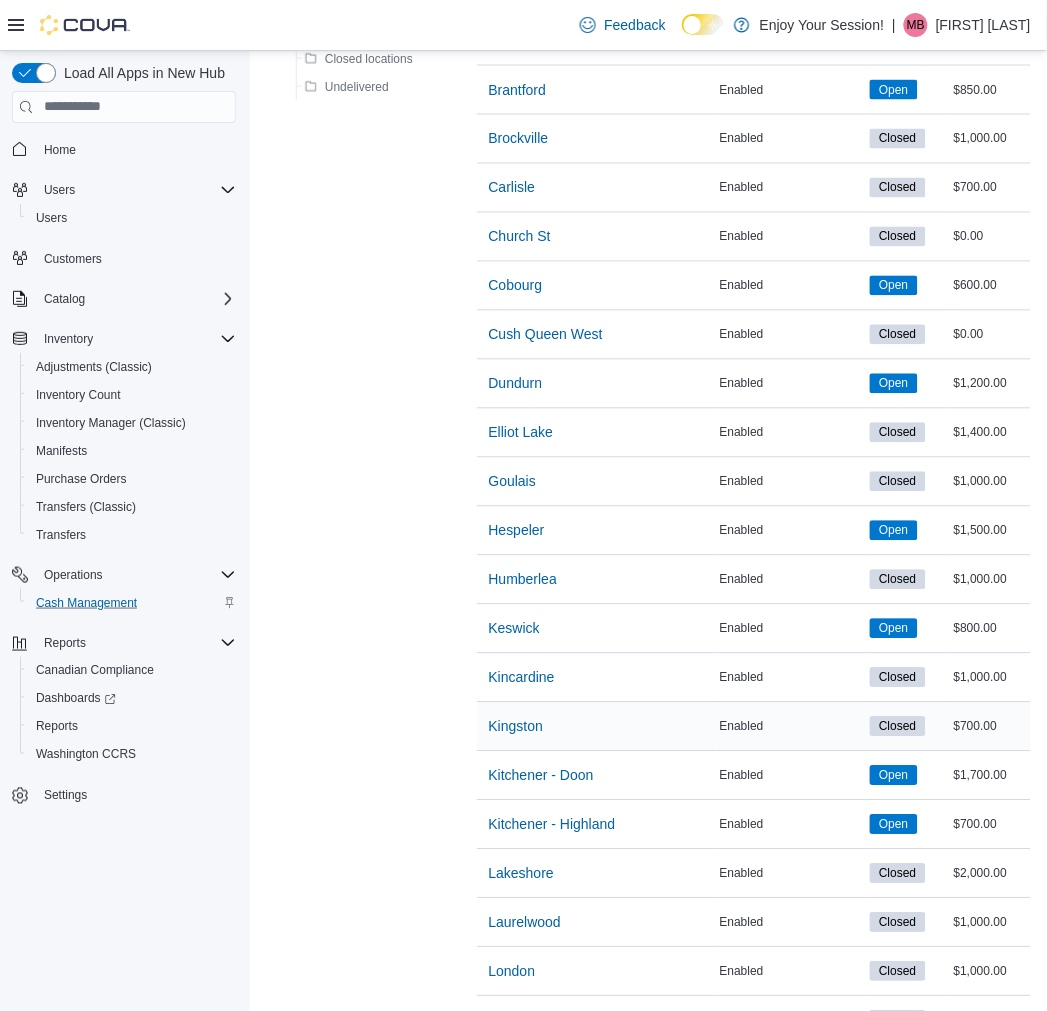 scroll, scrollTop: 555, scrollLeft: 0, axis: vertical 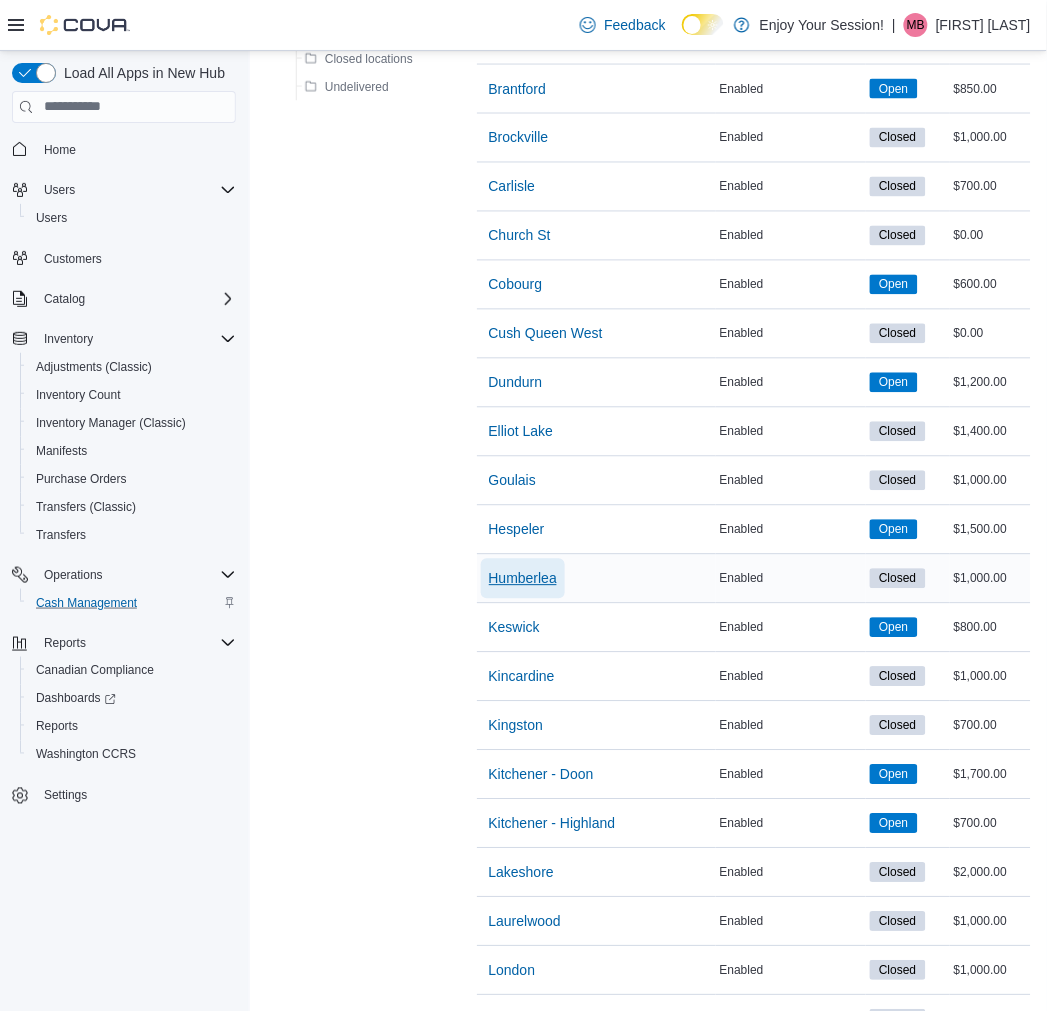 click on "Humberlea" at bounding box center (523, 579) 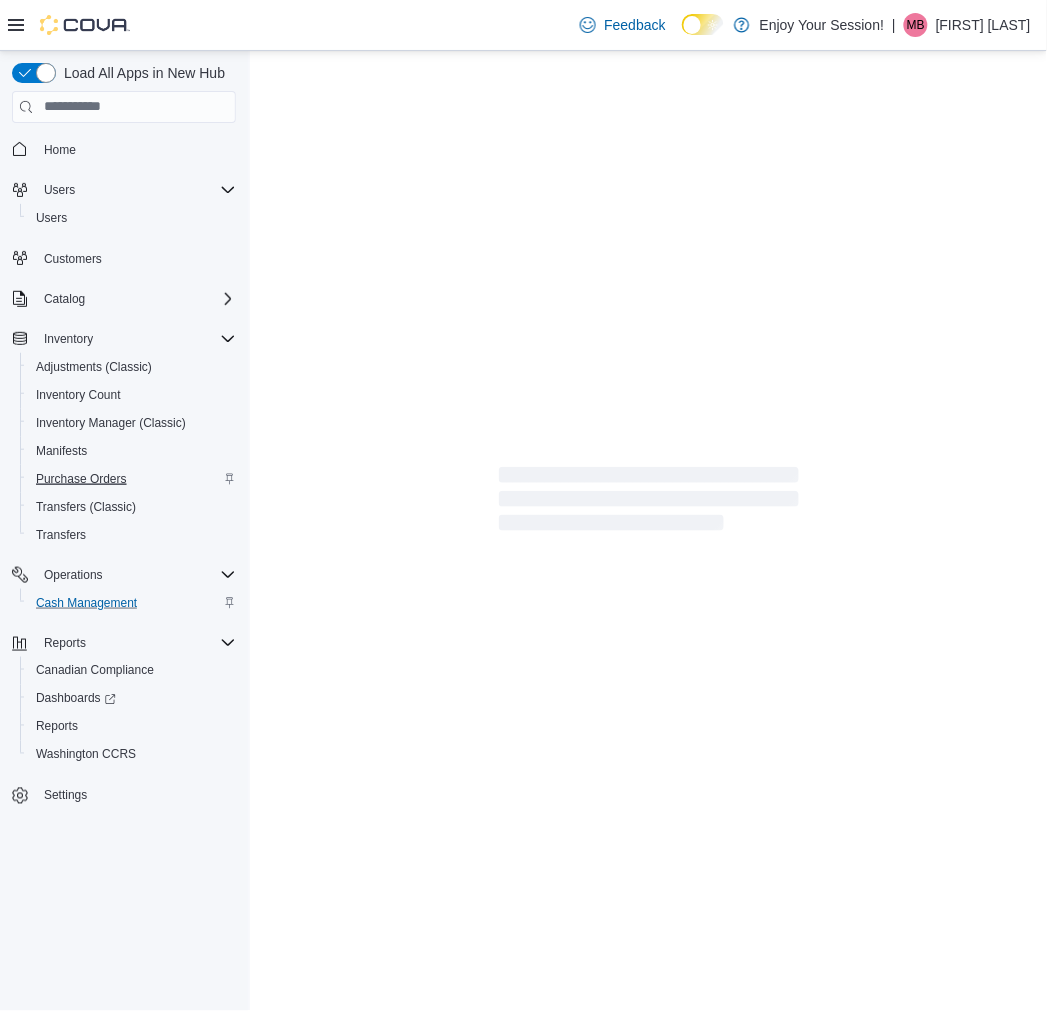 scroll, scrollTop: 0, scrollLeft: 0, axis: both 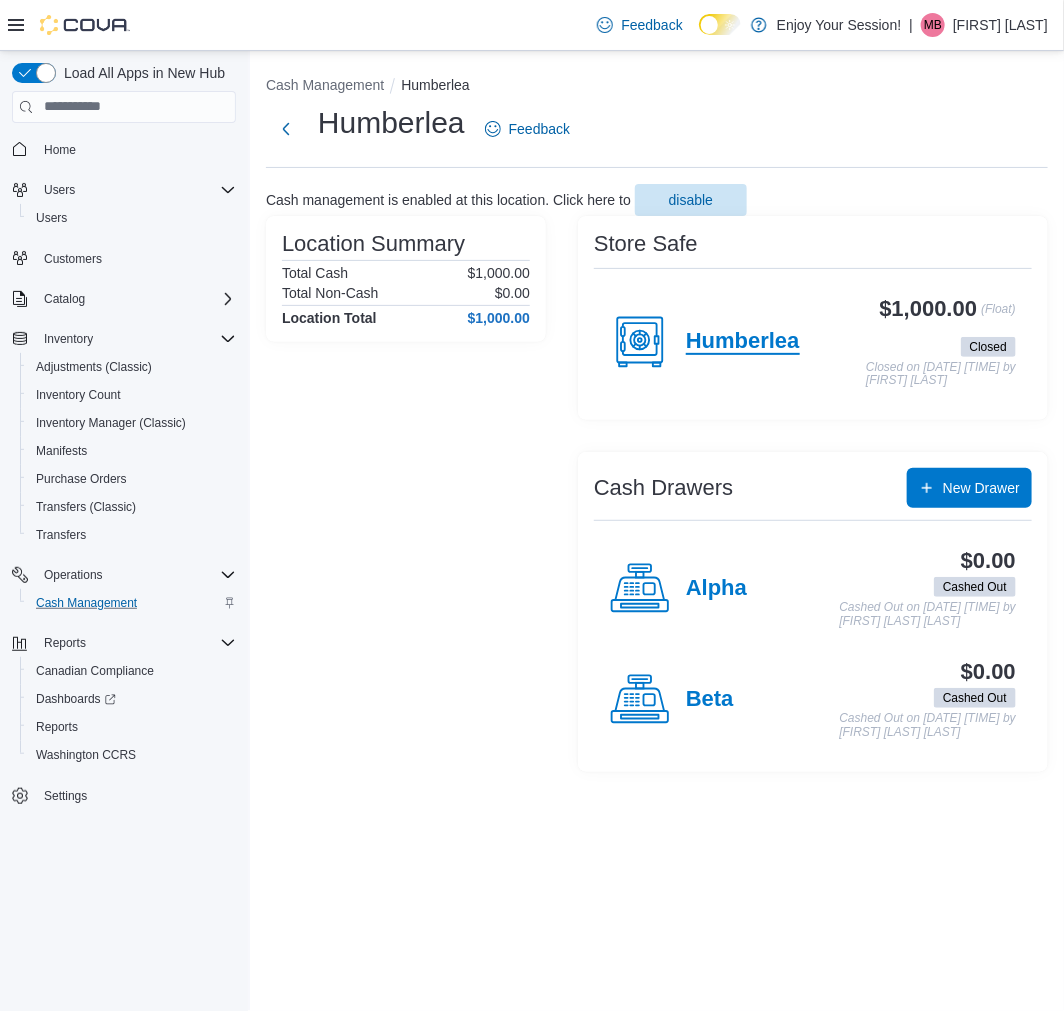 click on "Humberlea" at bounding box center (743, 342) 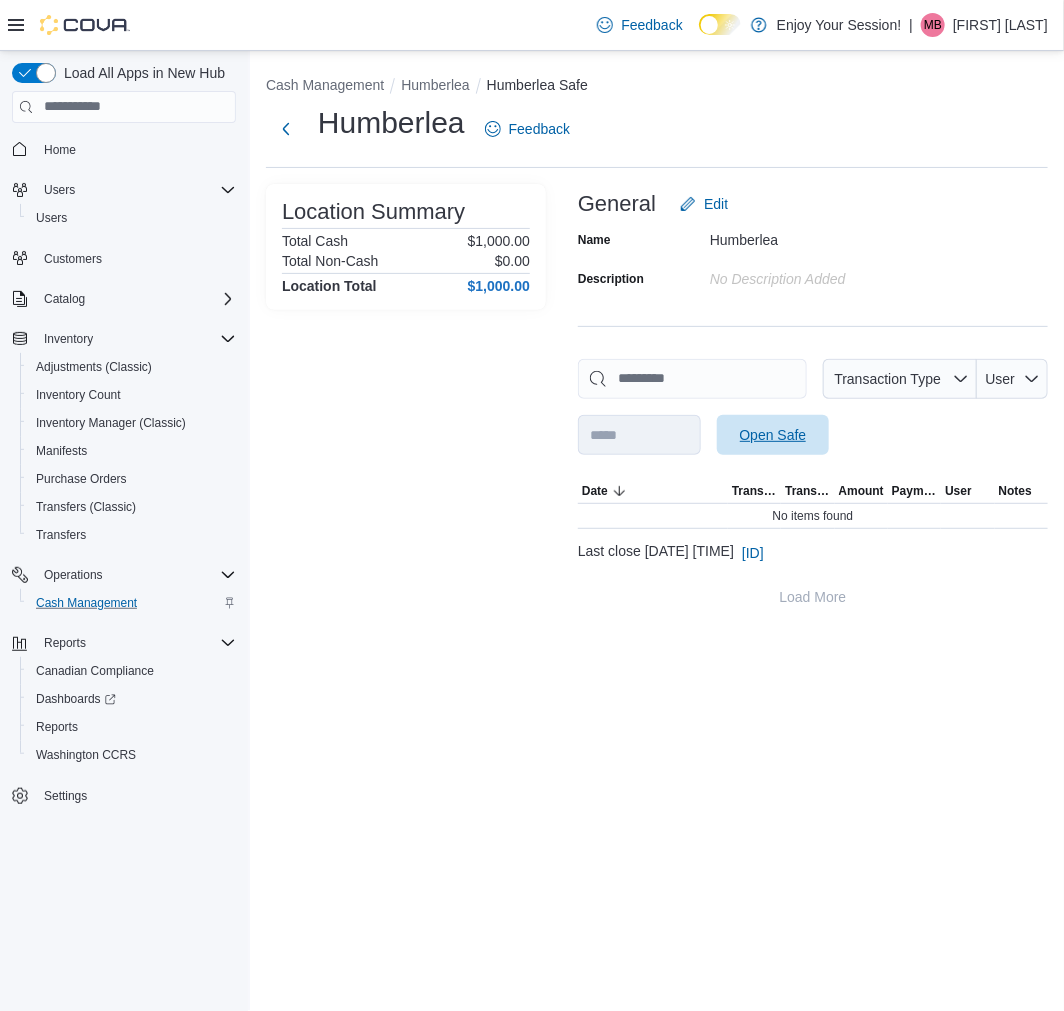 click on "Open Safe" at bounding box center [773, 435] 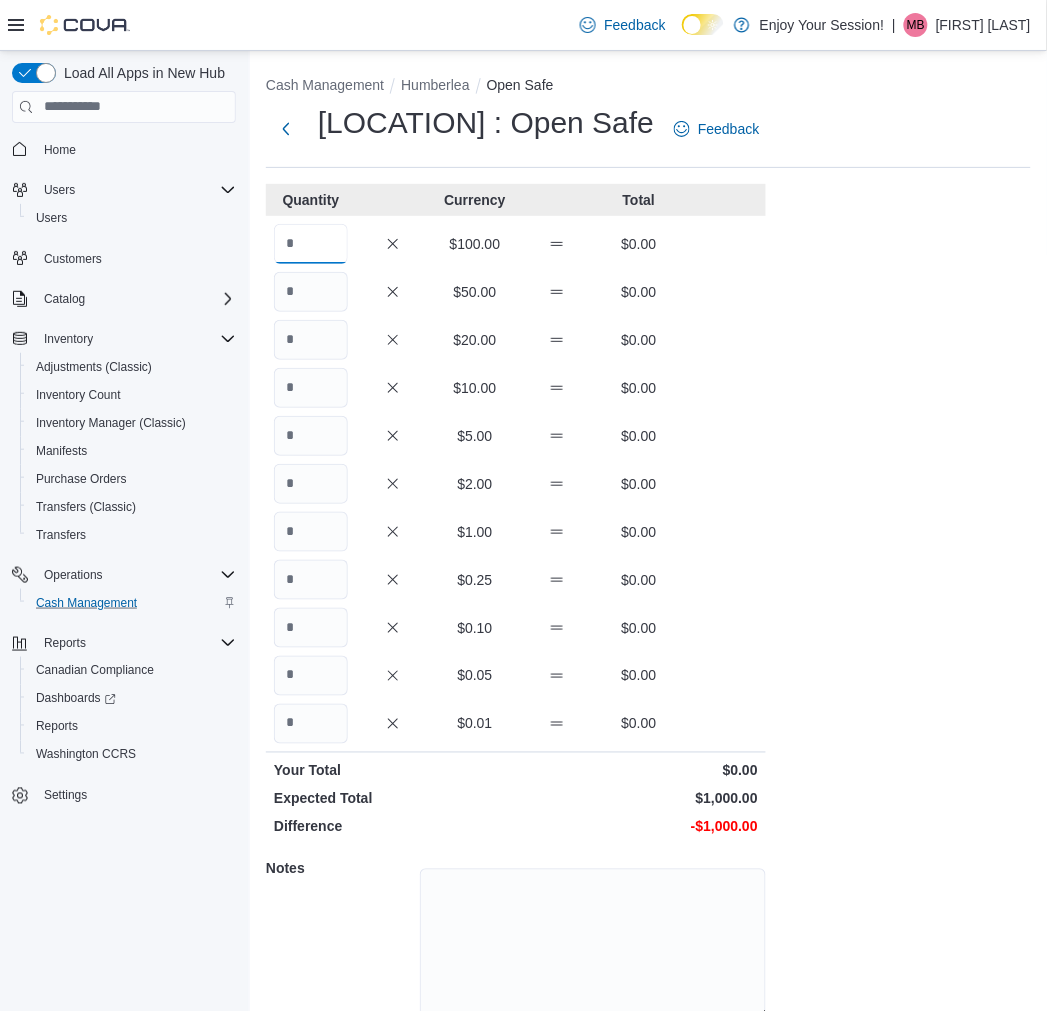 click at bounding box center (311, 244) 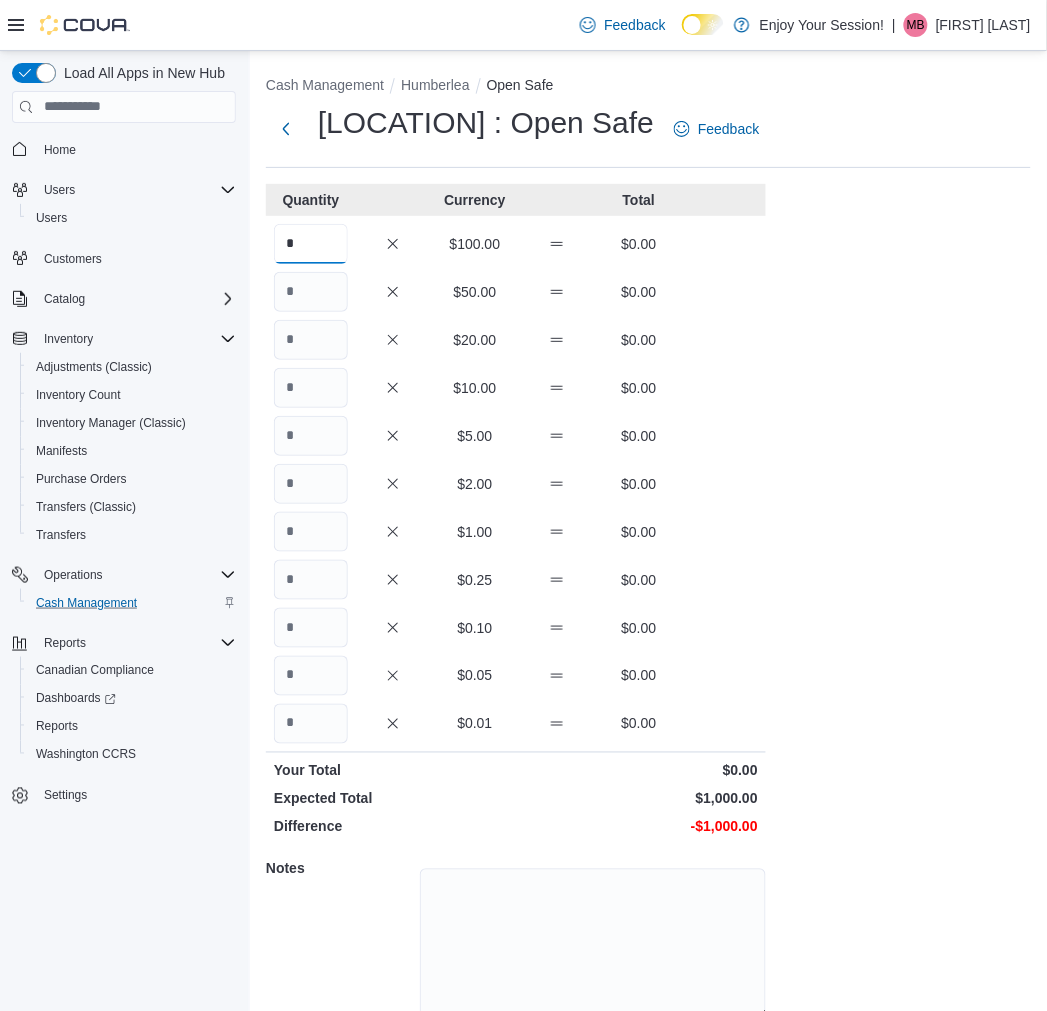 type on "*" 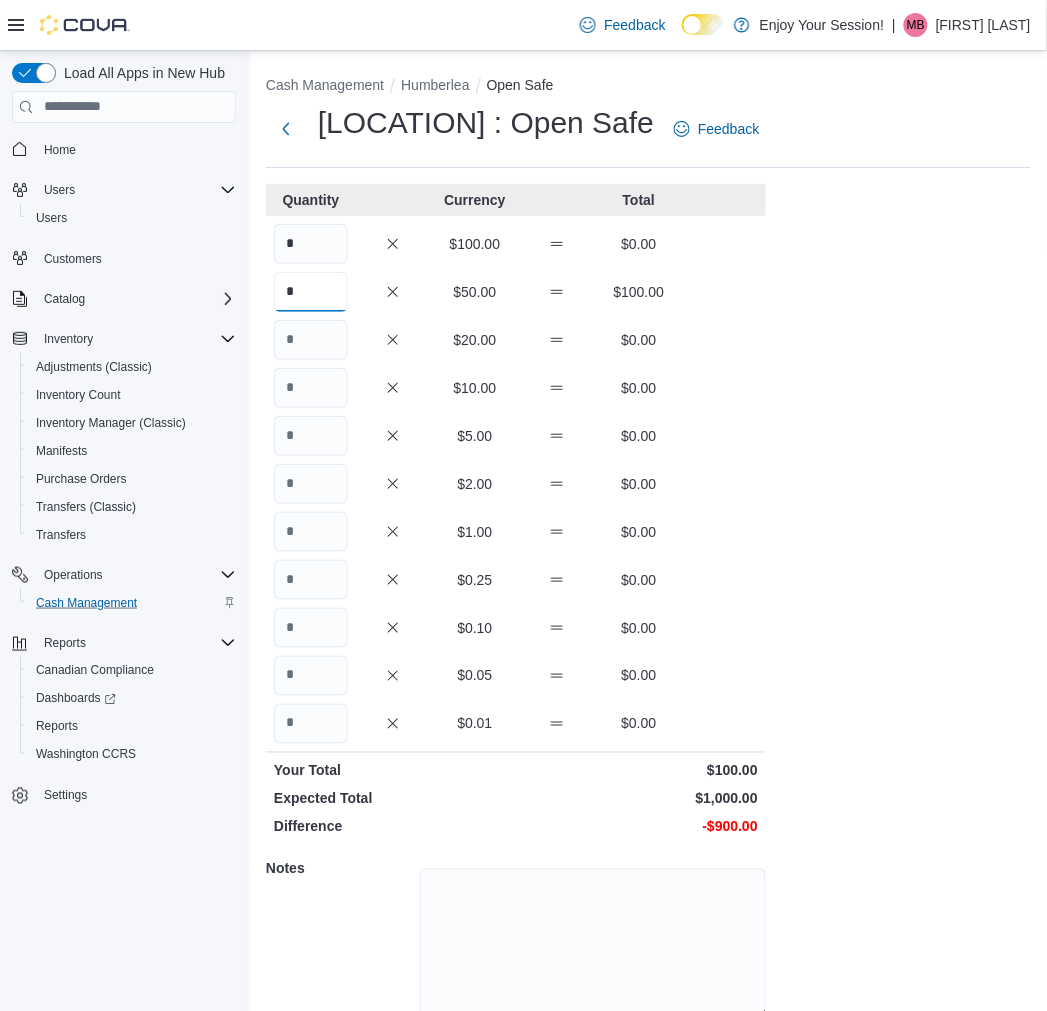 type on "*" 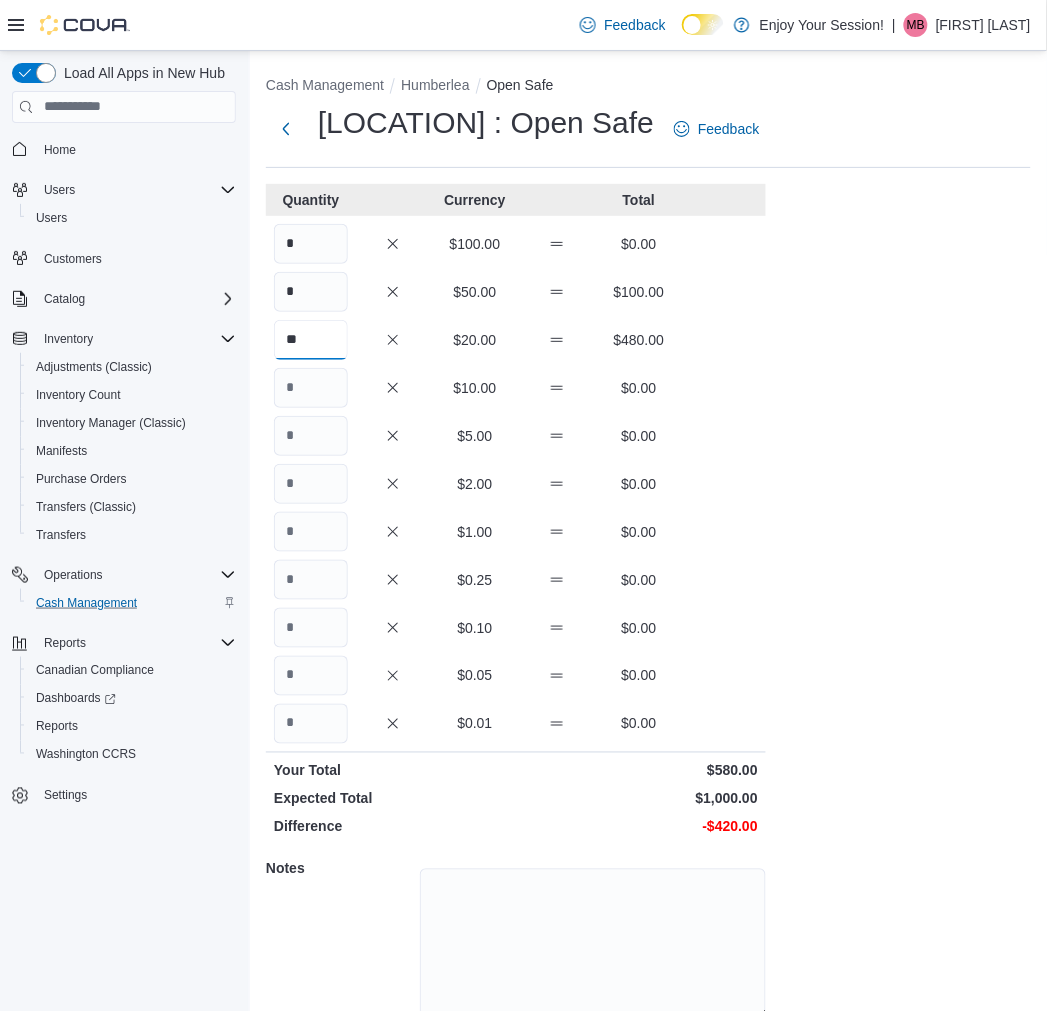 type on "**" 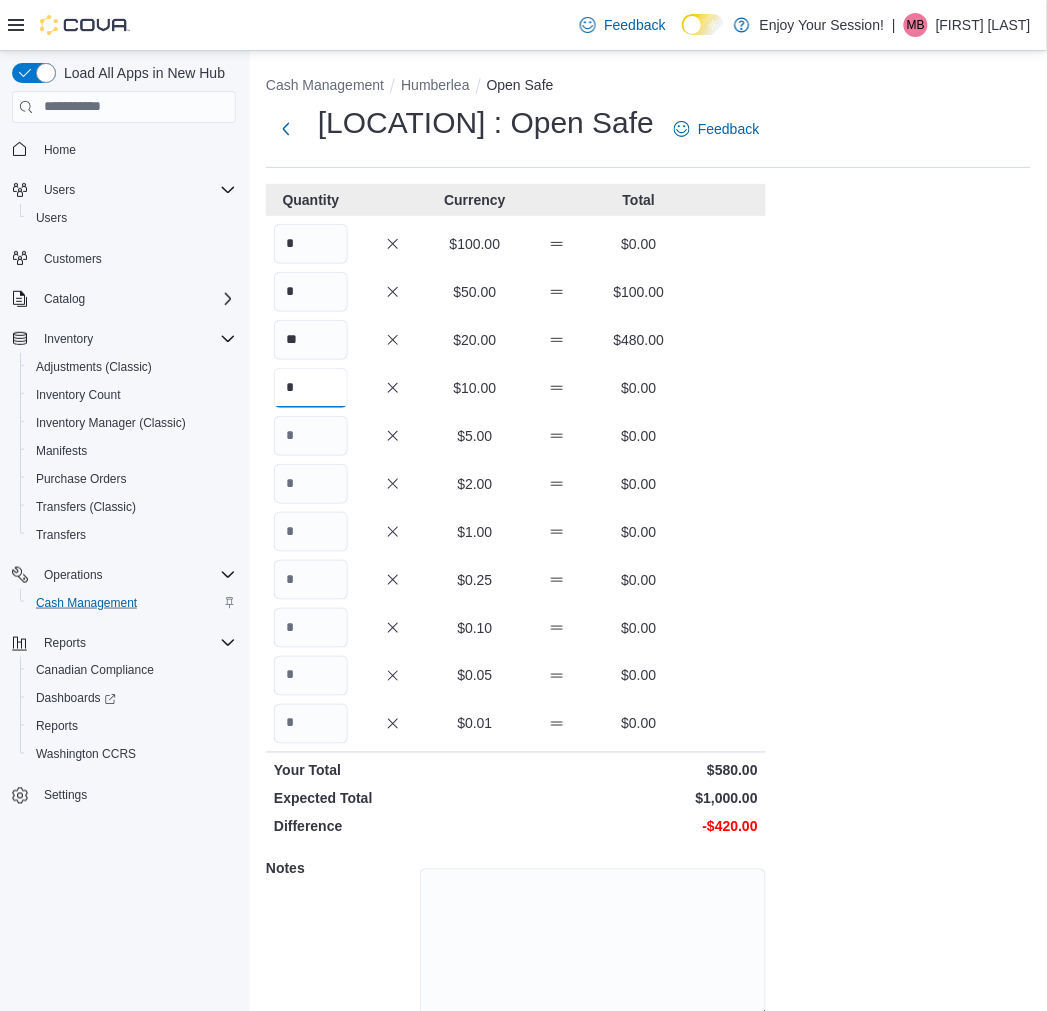 type on "*" 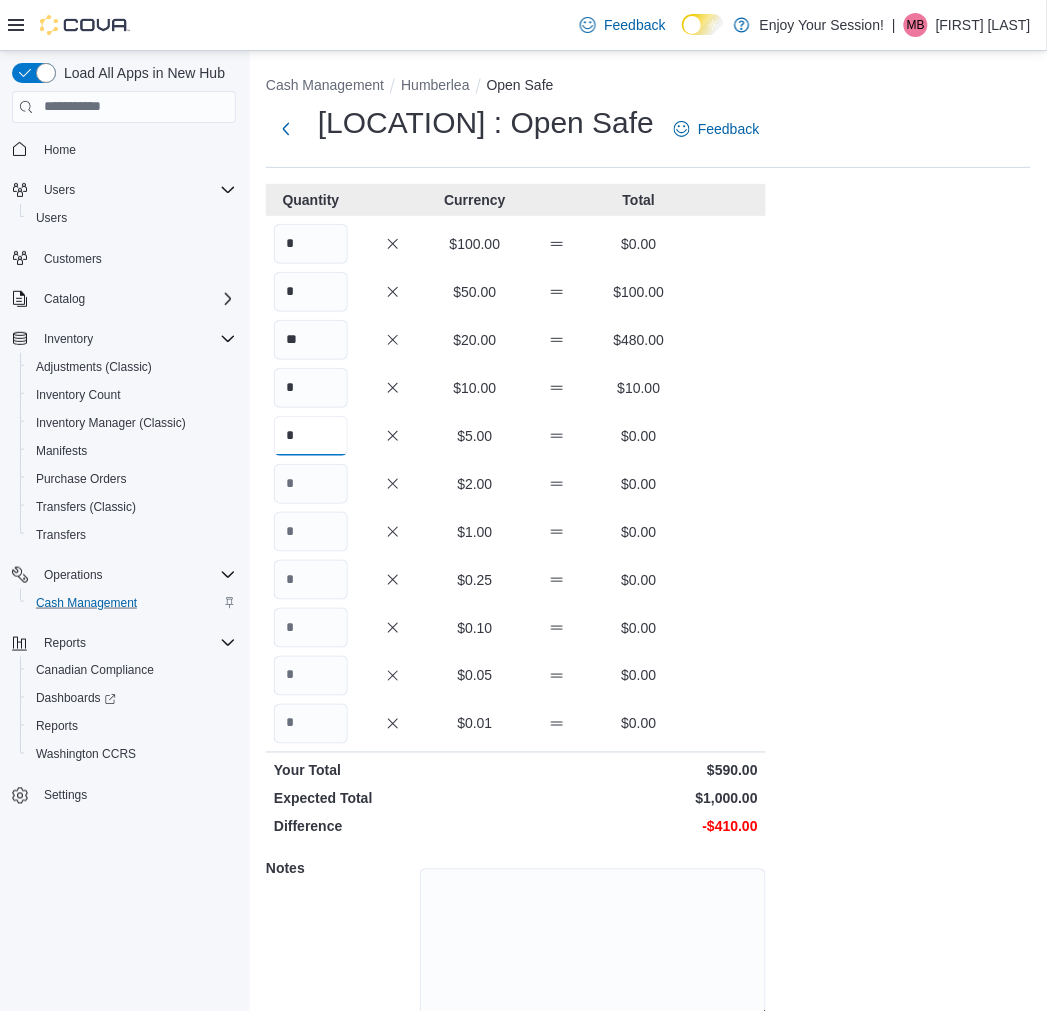 type on "*" 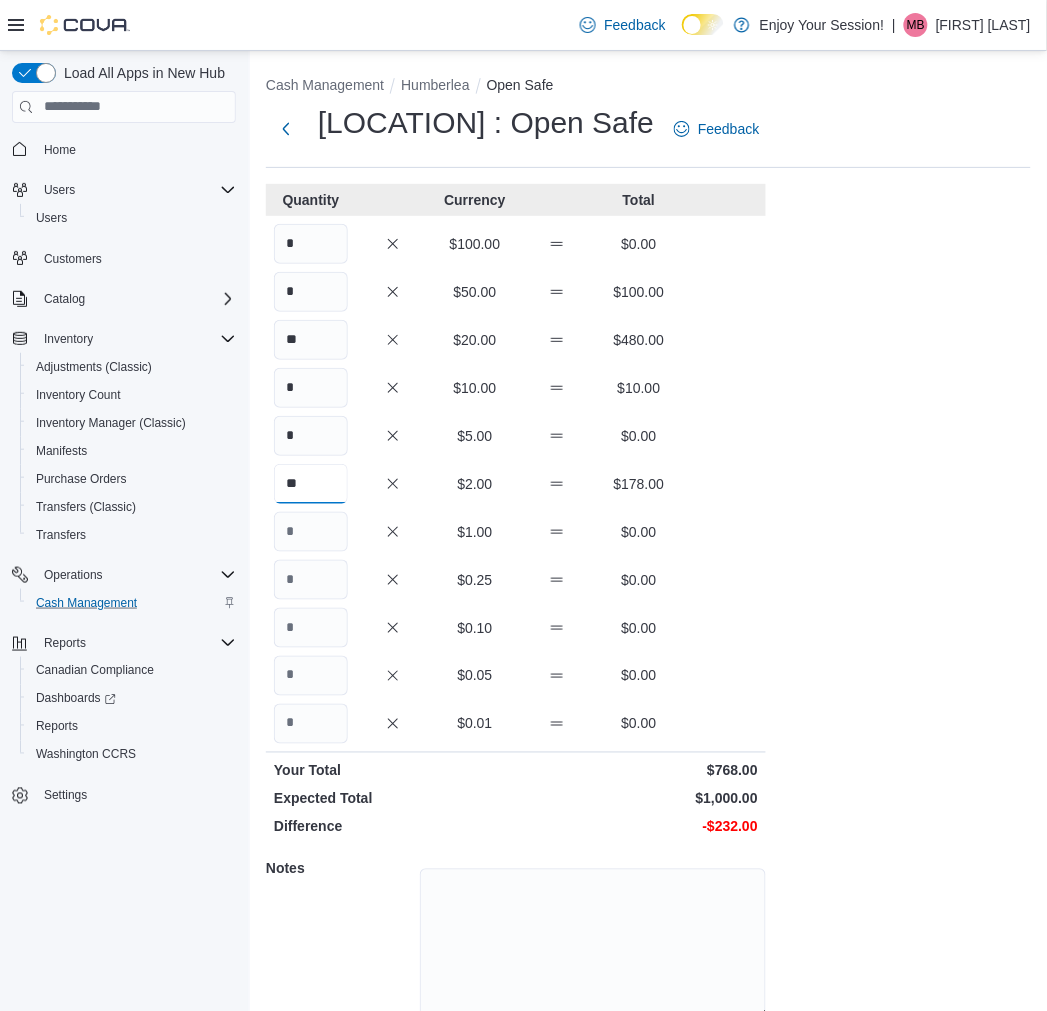 type on "**" 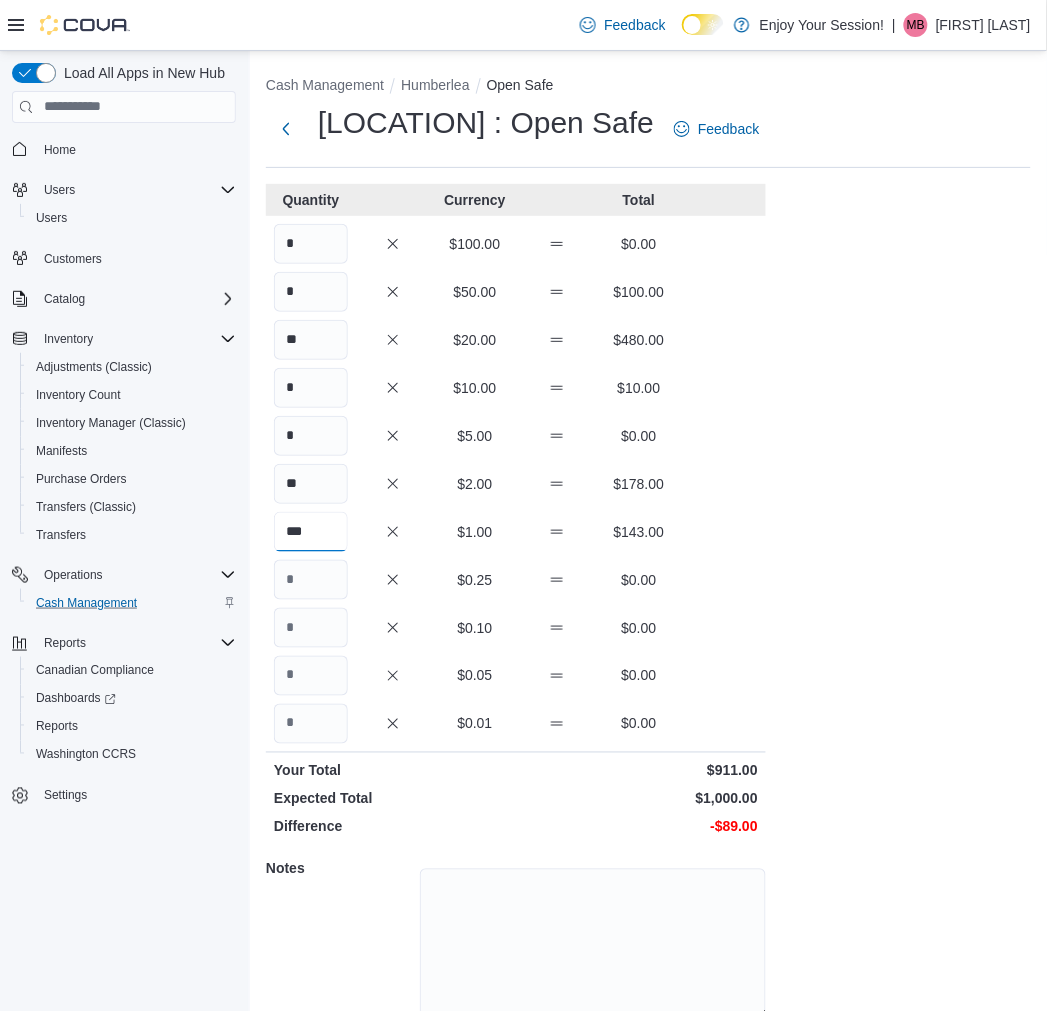 type on "***" 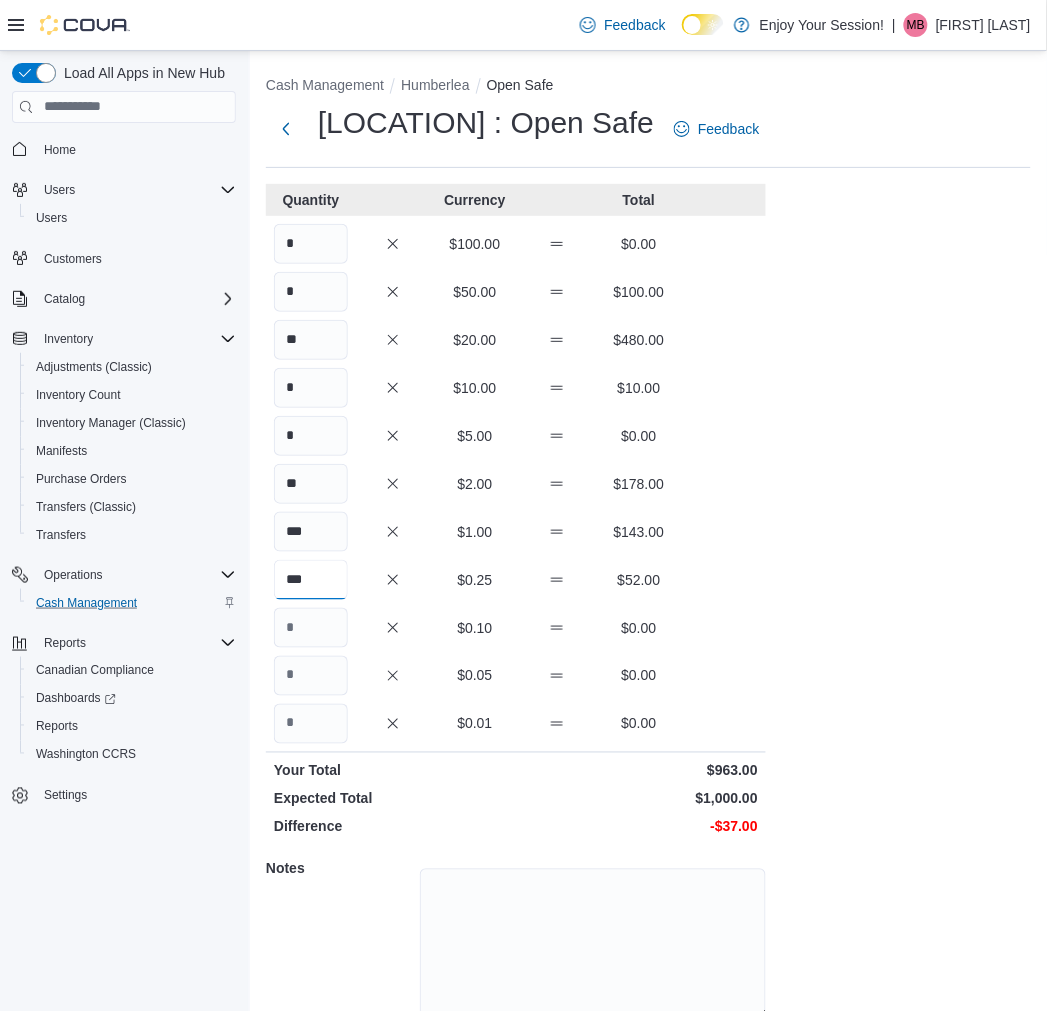 type on "***" 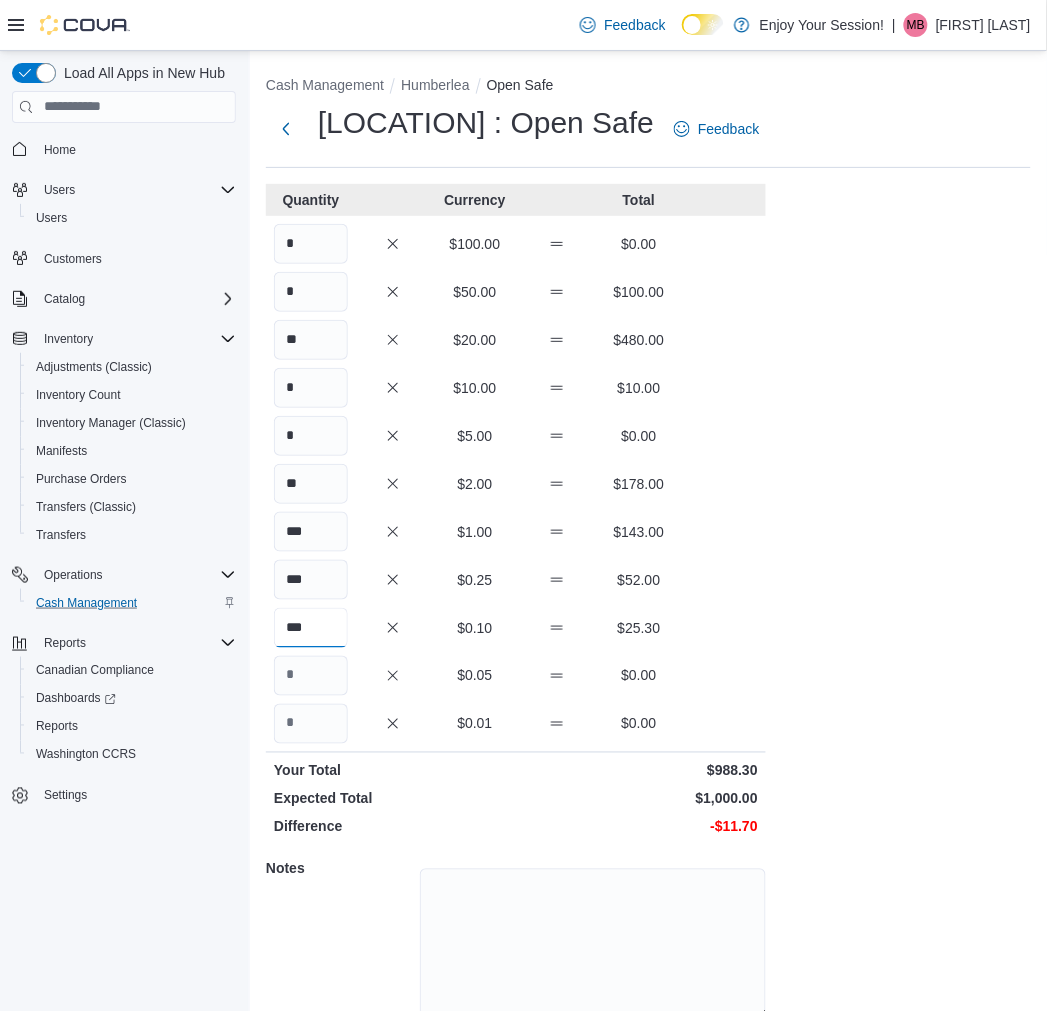 type on "***" 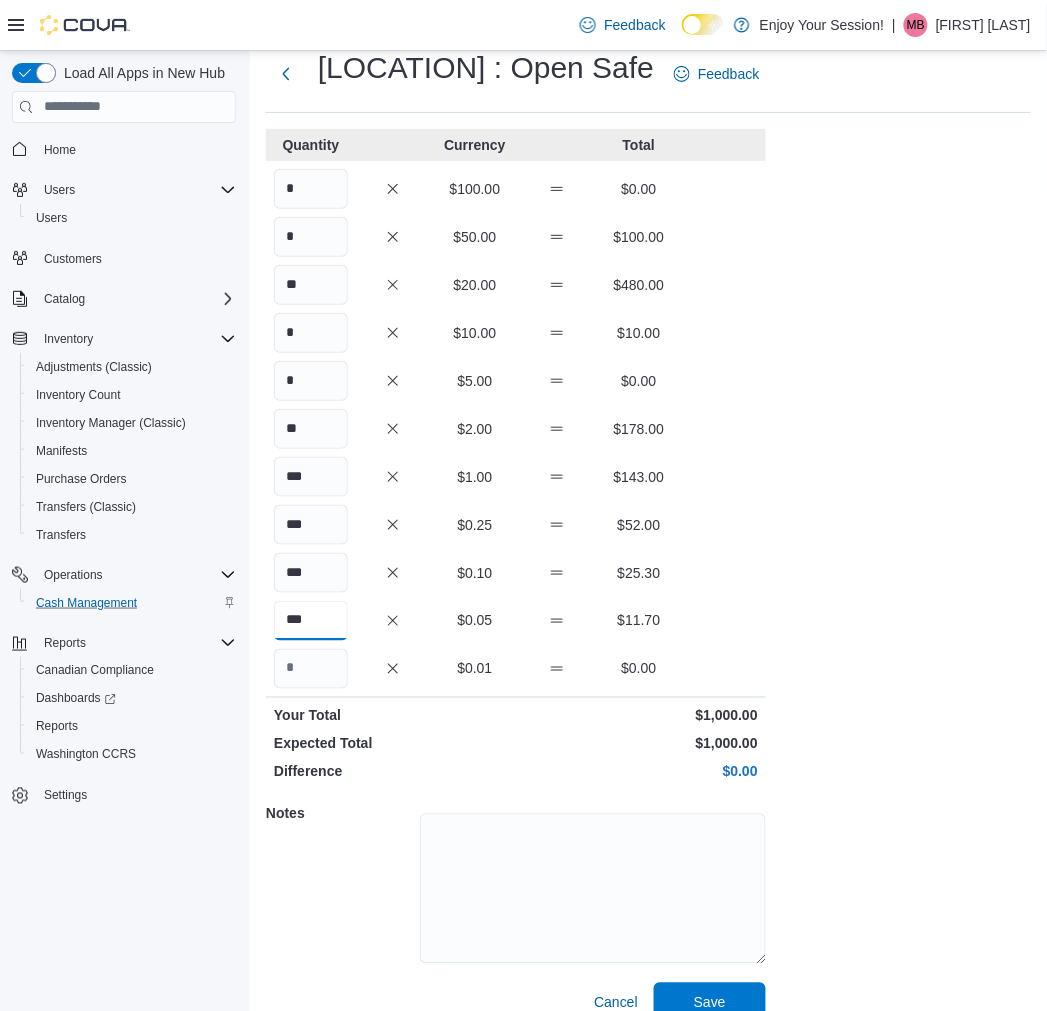 scroll, scrollTop: 83, scrollLeft: 0, axis: vertical 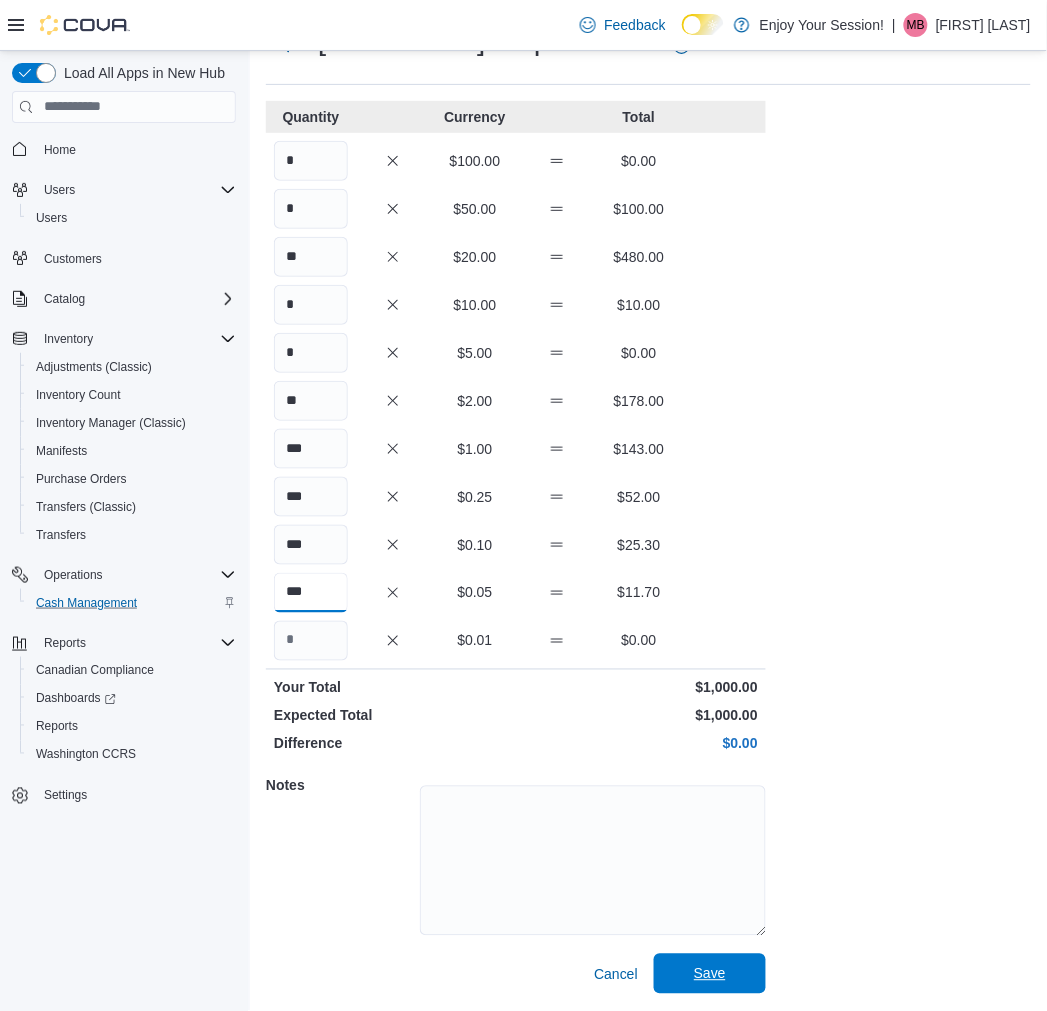 type on "***" 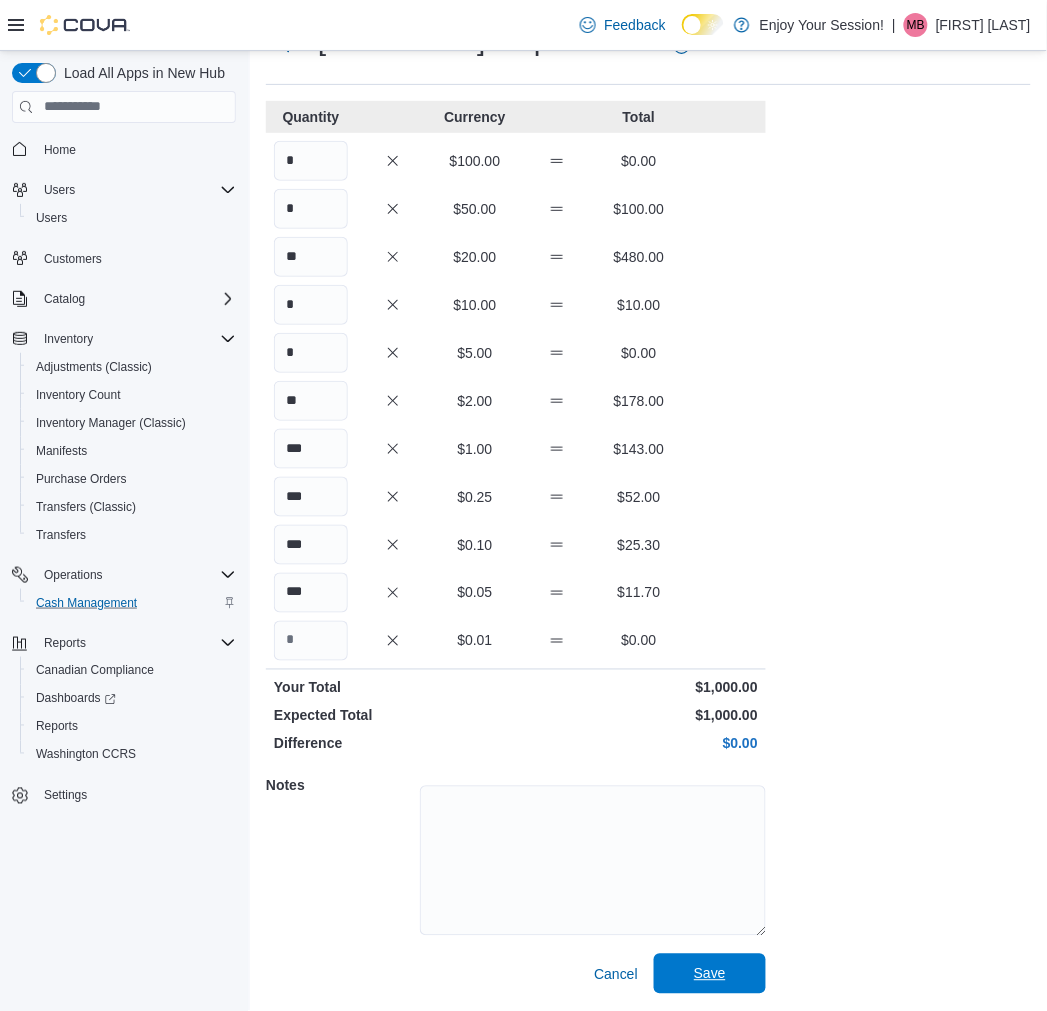 click on "Save" at bounding box center (710, 974) 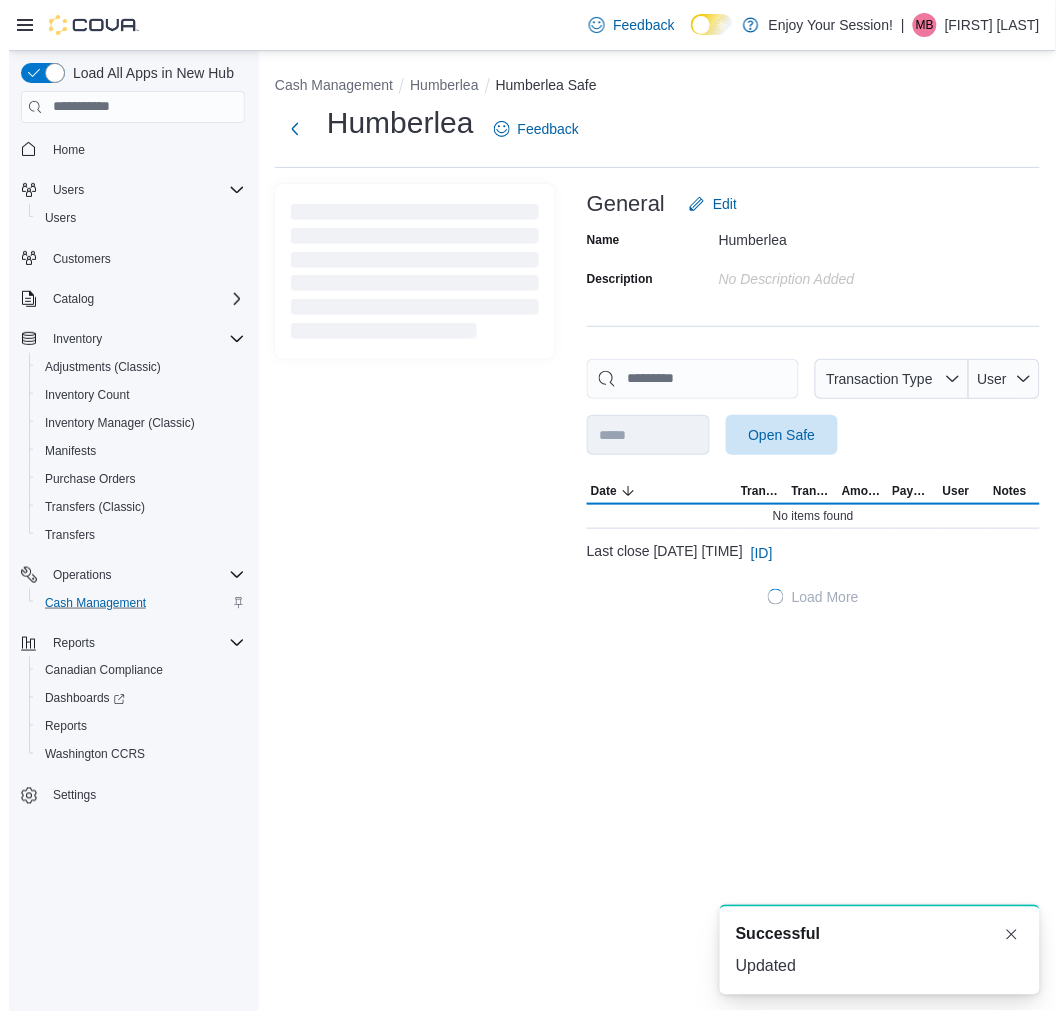 scroll, scrollTop: 0, scrollLeft: 0, axis: both 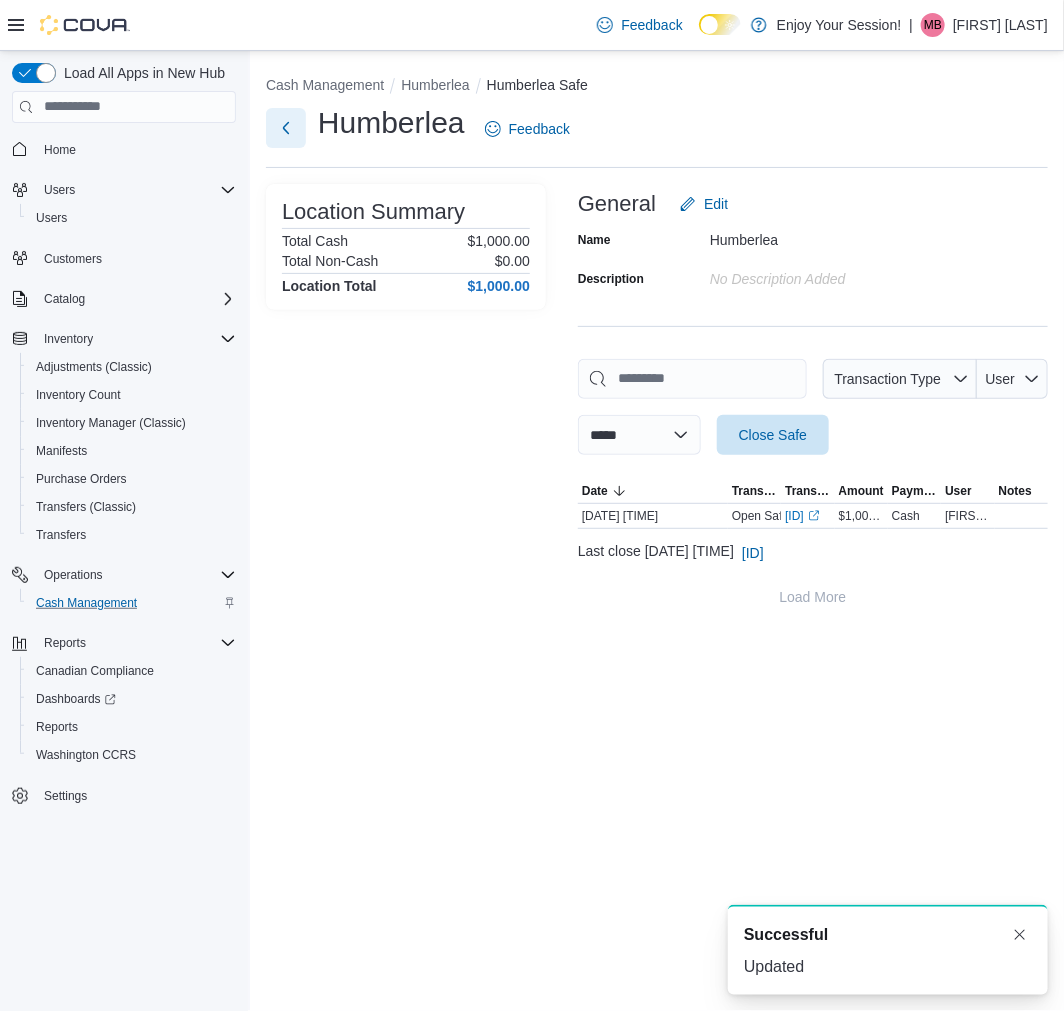 click at bounding box center [286, 128] 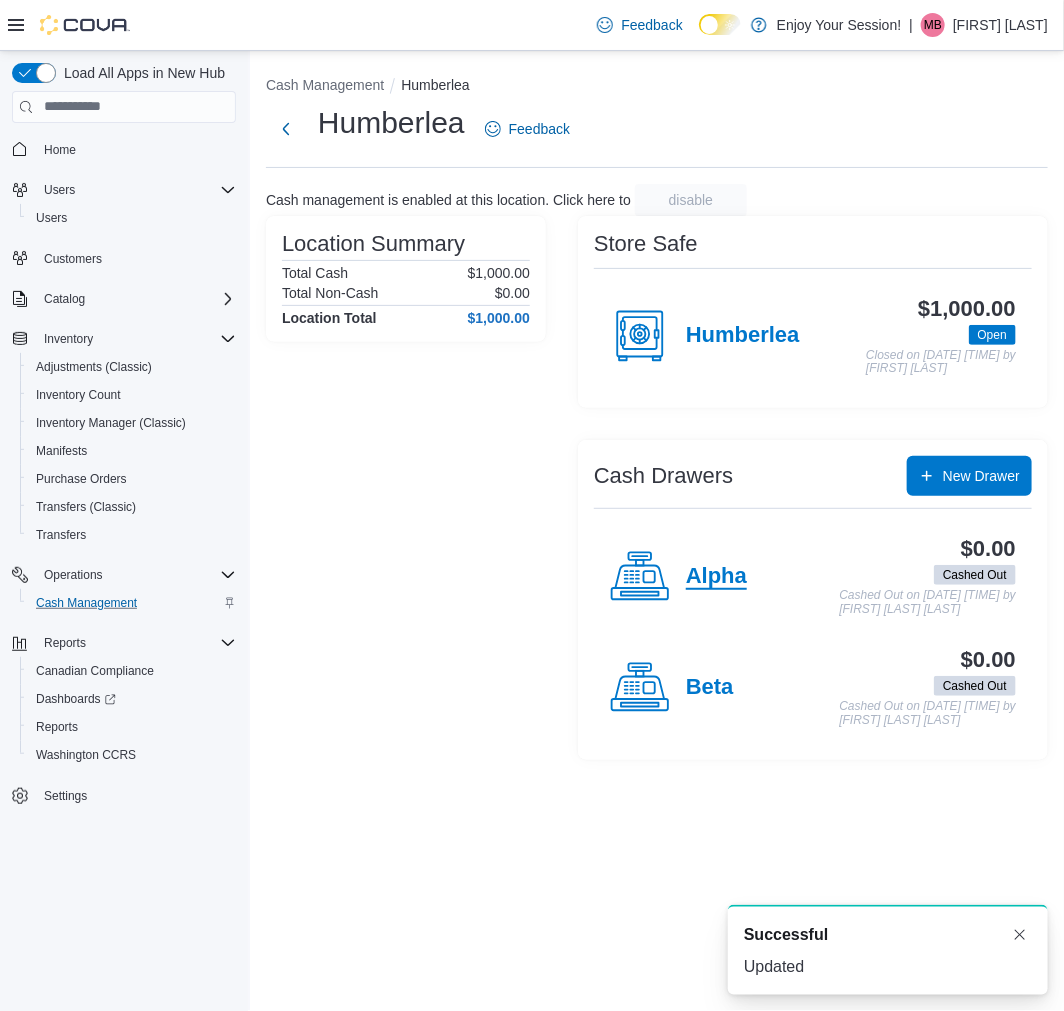 click on "Alpha" at bounding box center (716, 577) 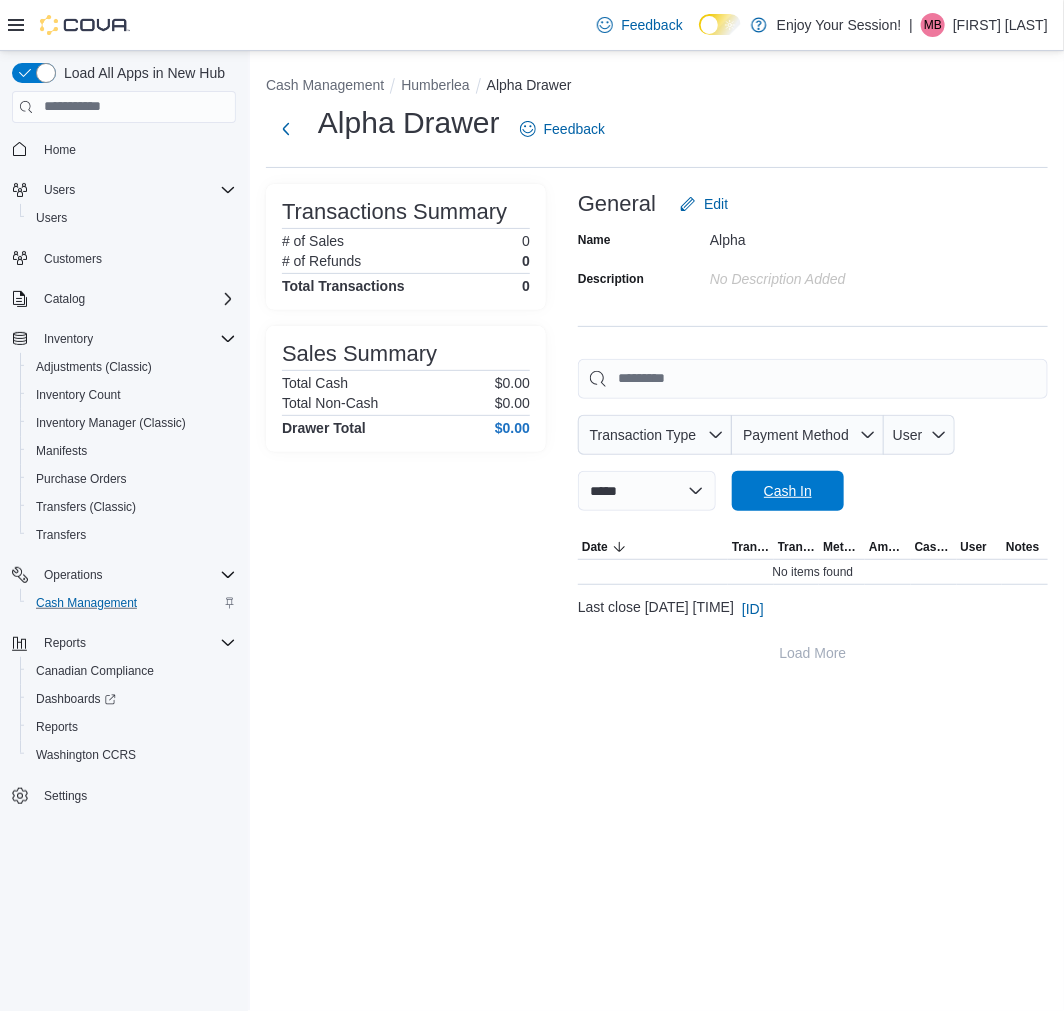 click on "Cash In" at bounding box center (788, 491) 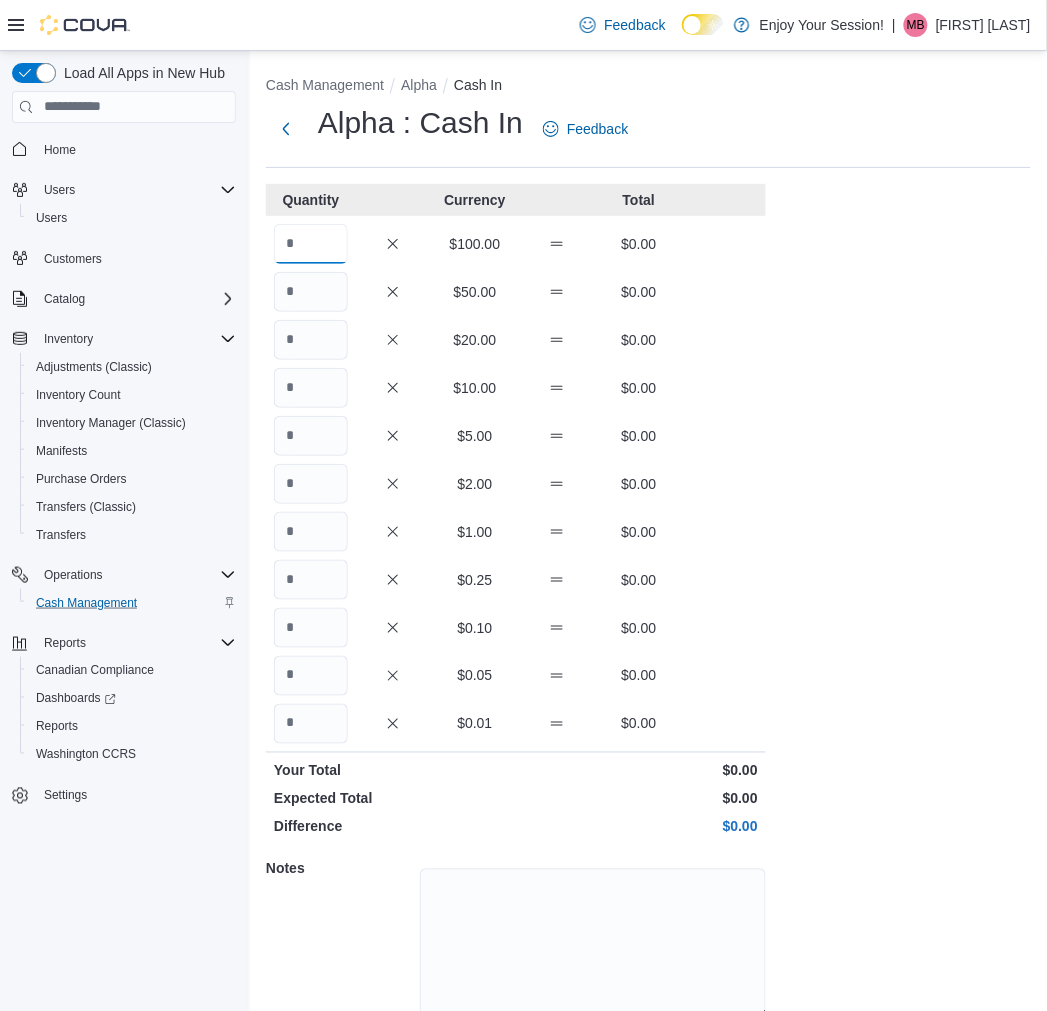 click at bounding box center (311, 244) 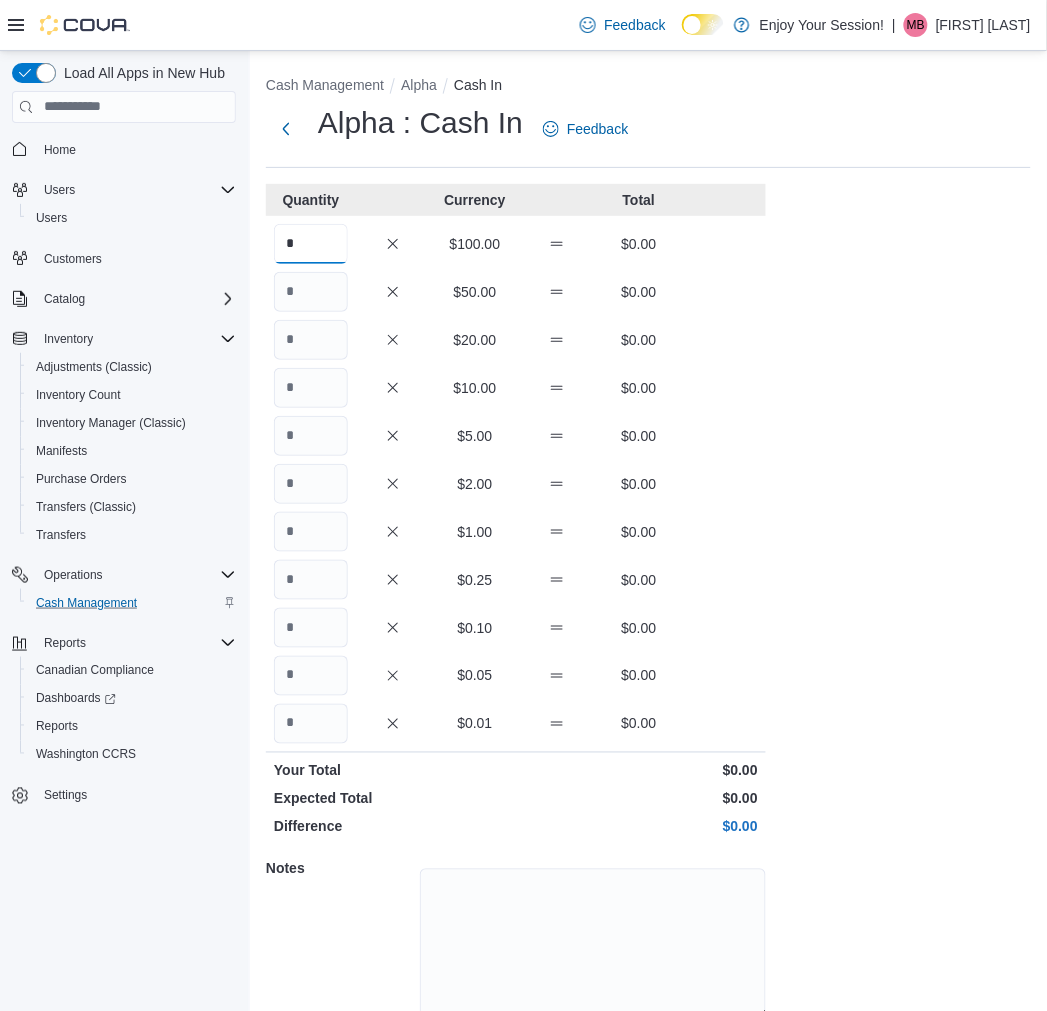 type on "*" 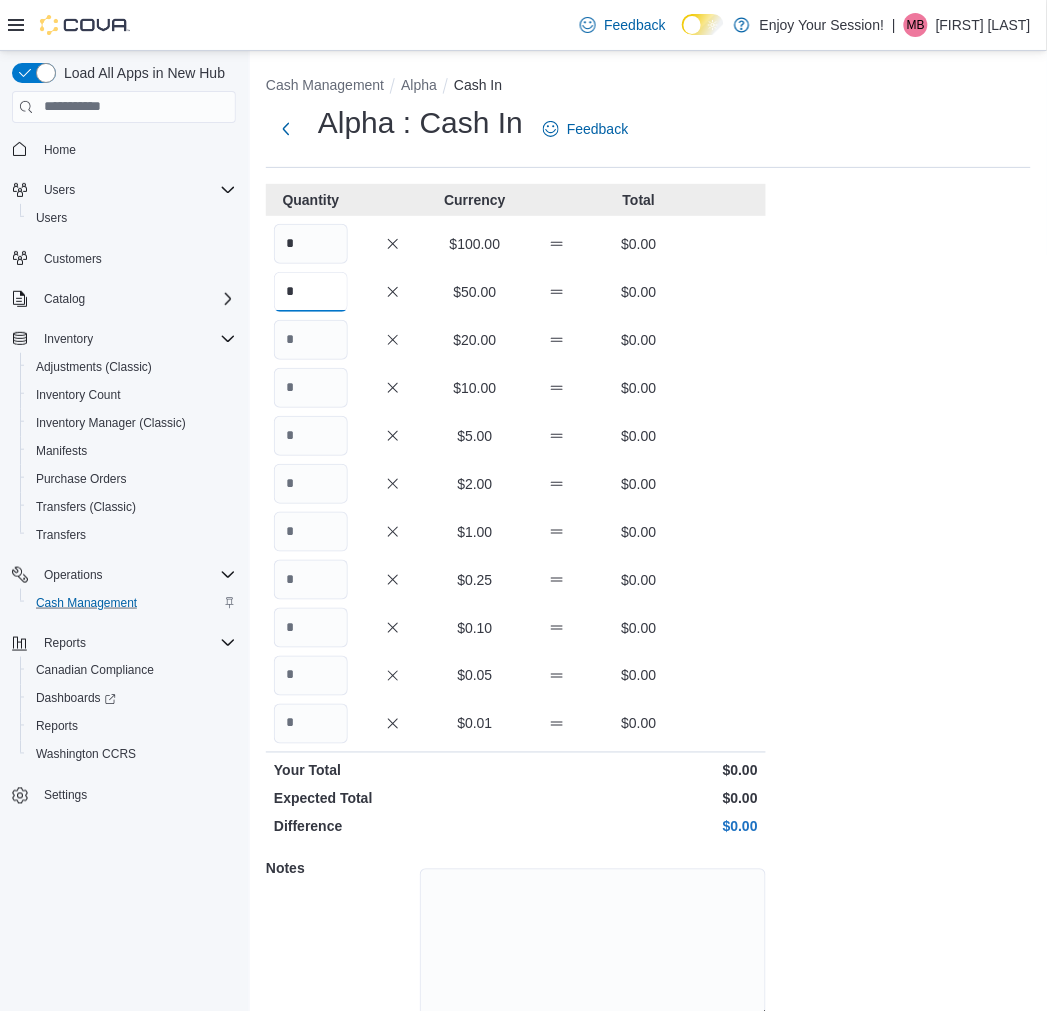 type on "*" 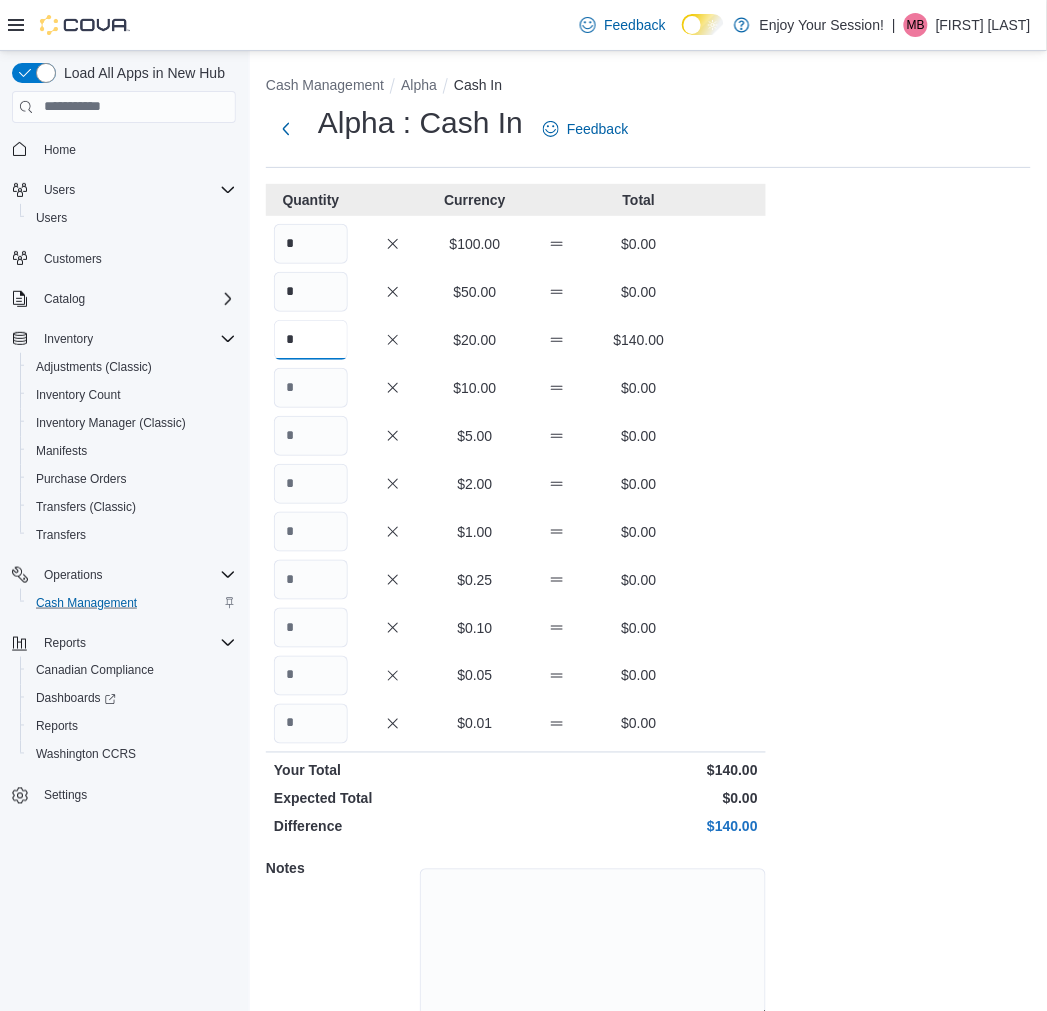 type on "*" 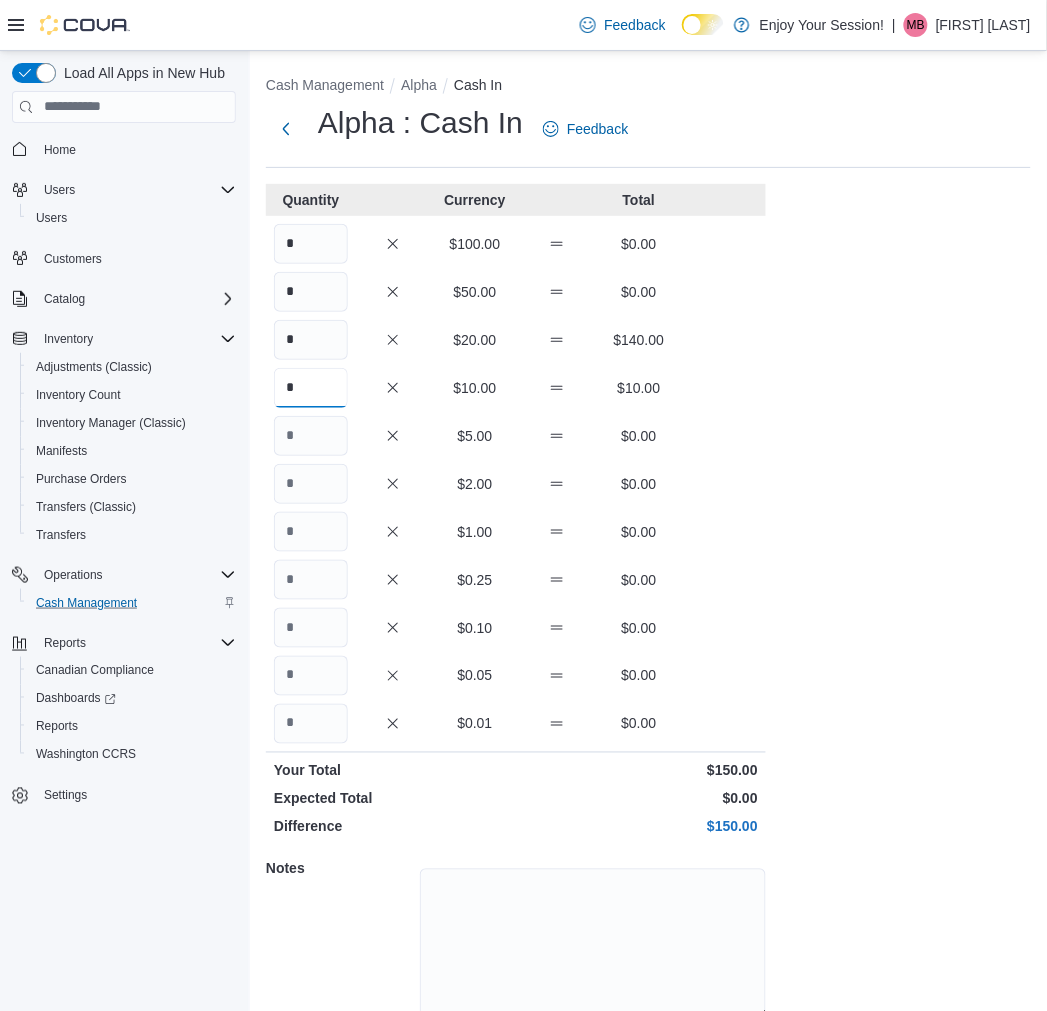 type on "*" 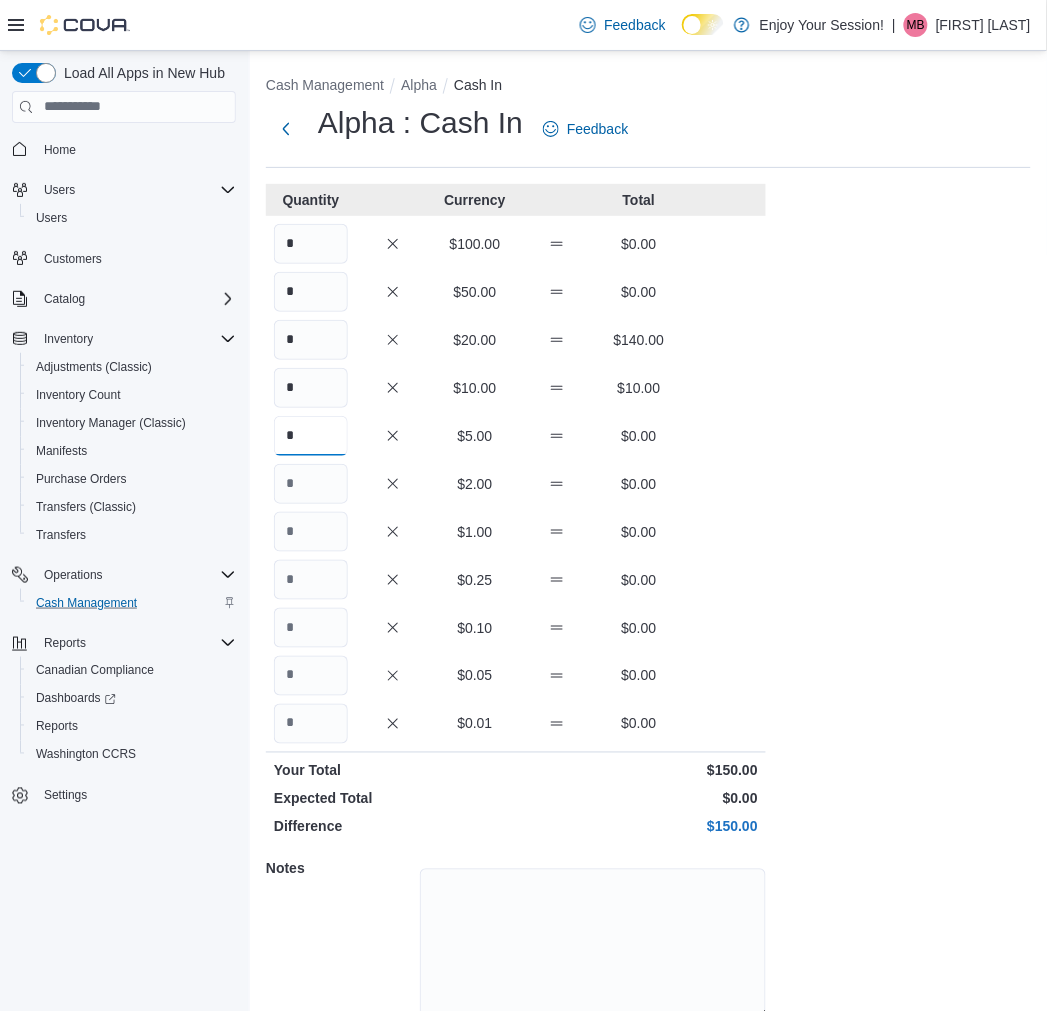 type on "*" 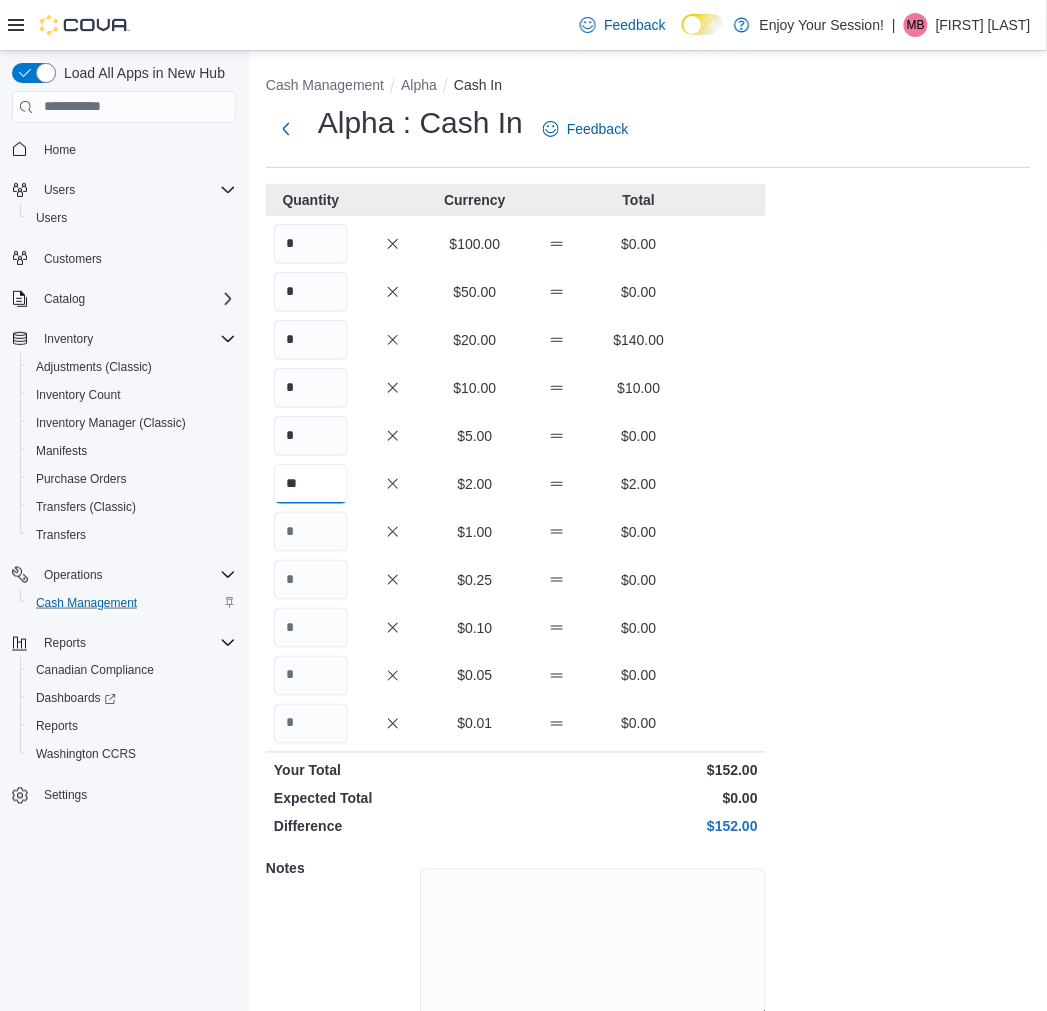 type on "**" 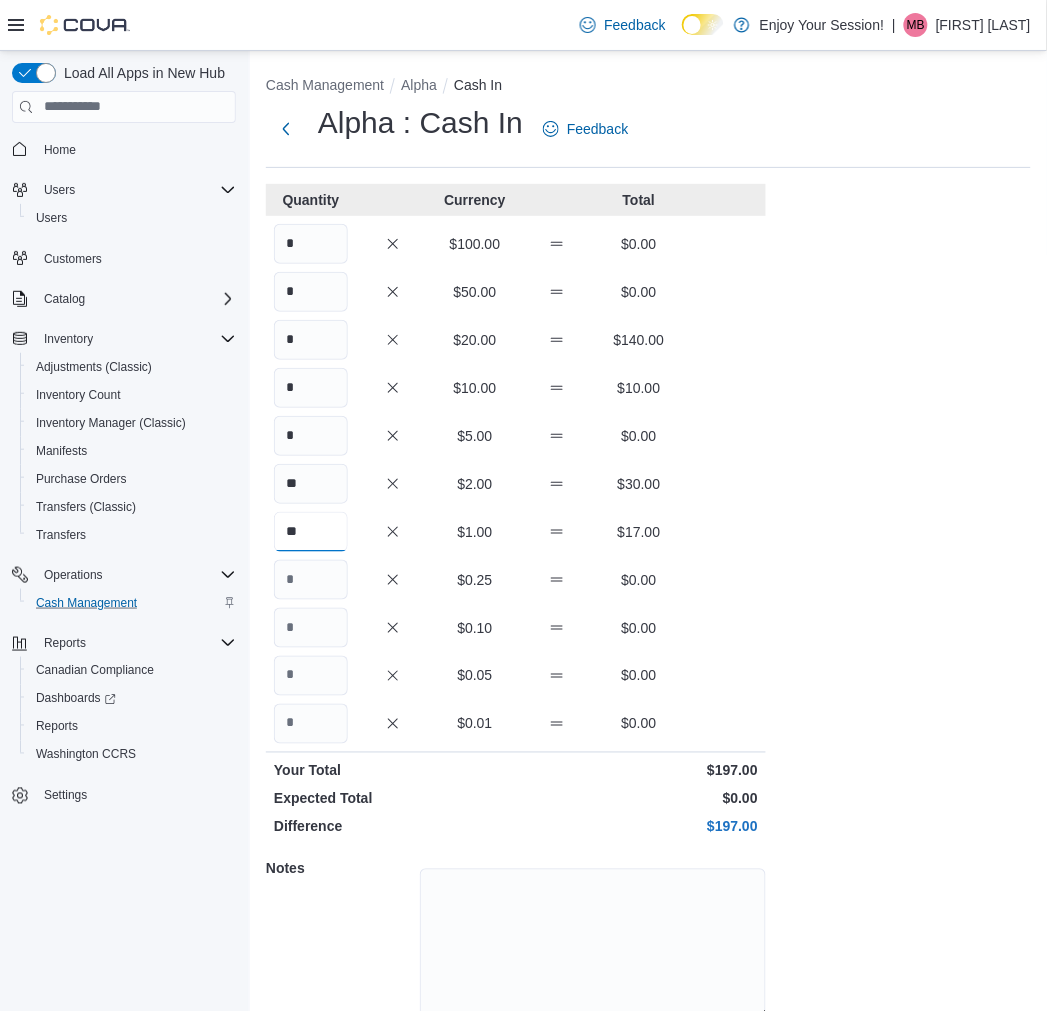 type on "**" 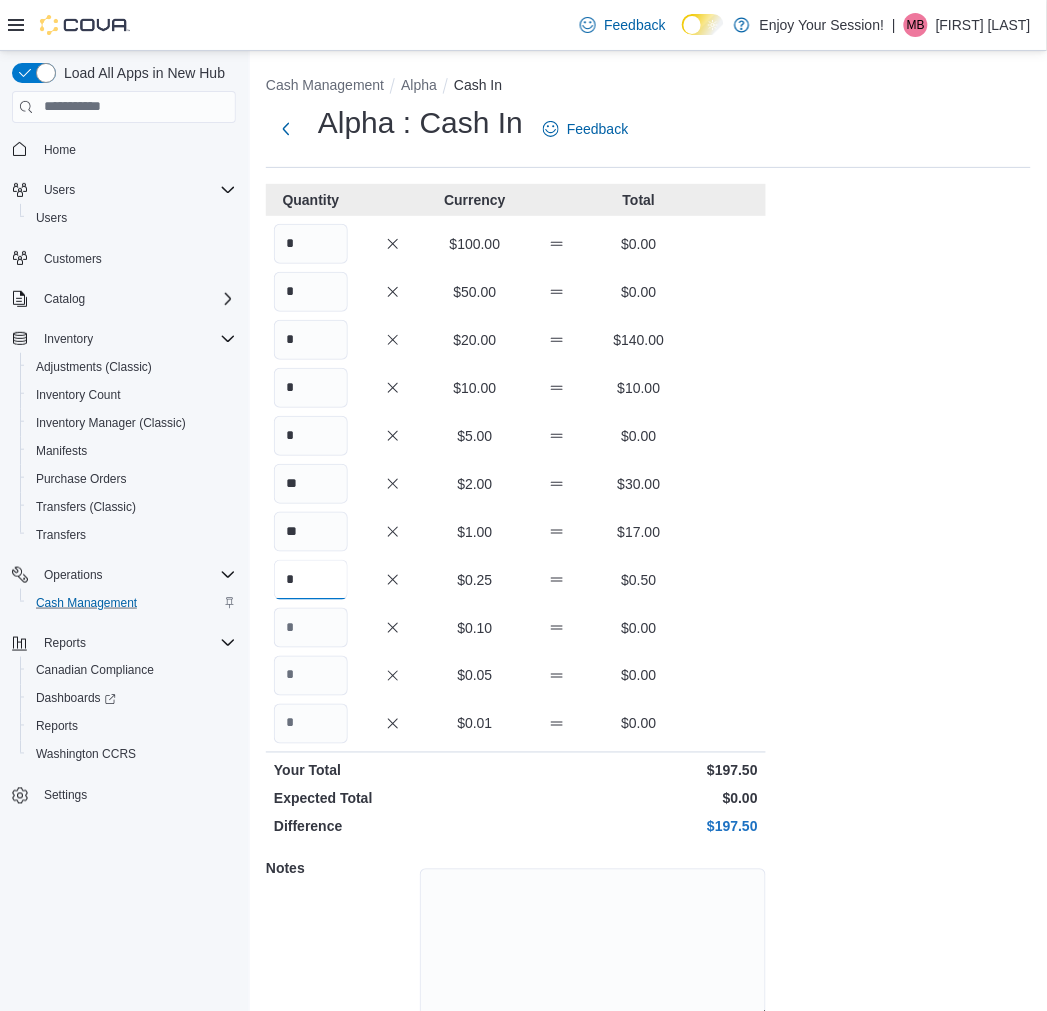 type on "*" 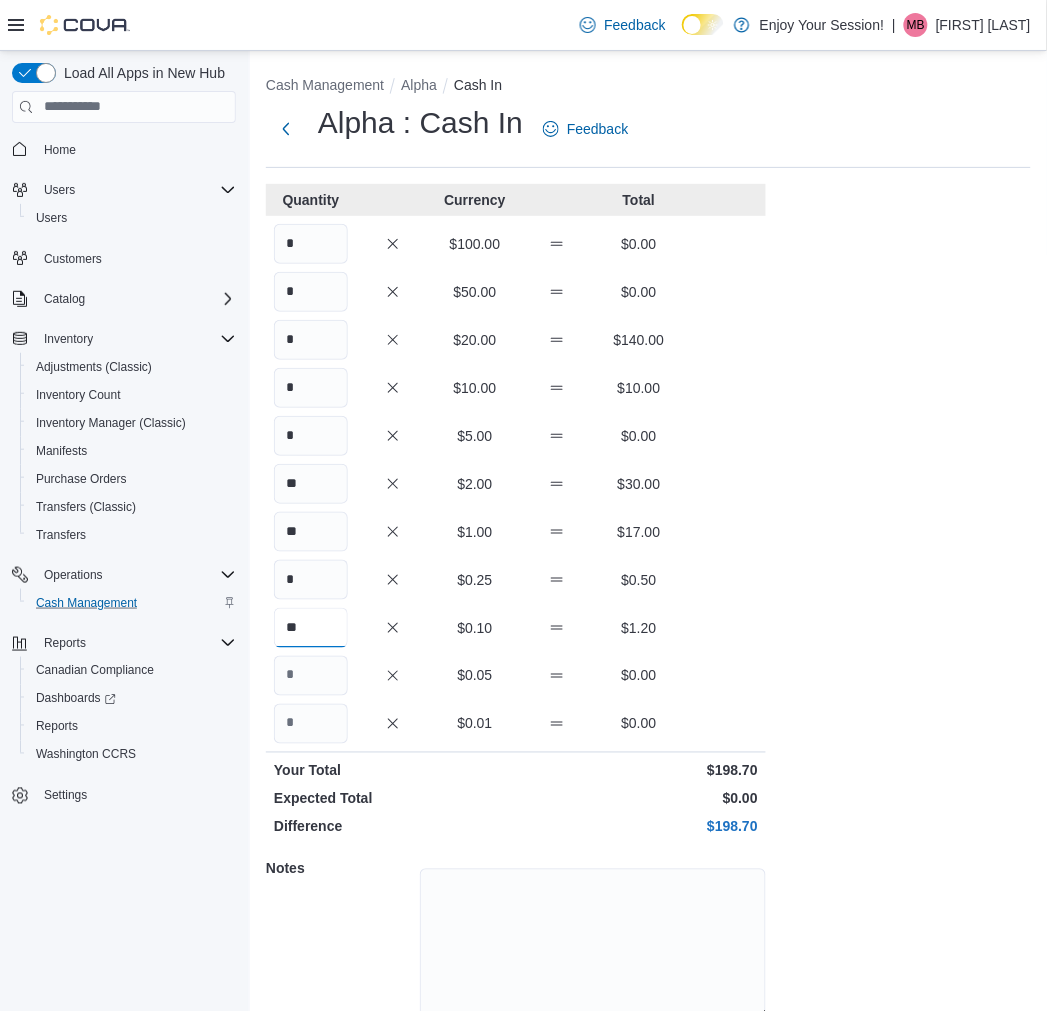 type on "**" 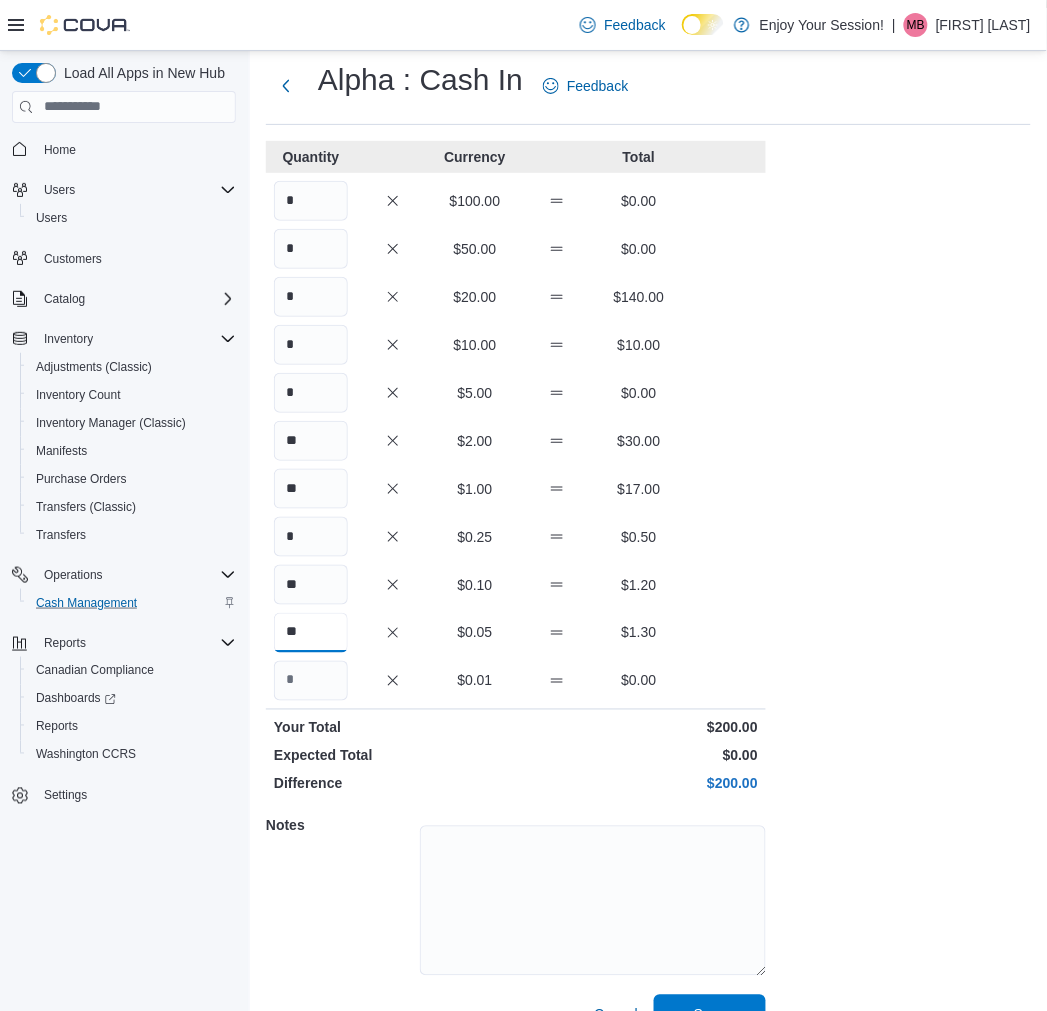scroll, scrollTop: 83, scrollLeft: 0, axis: vertical 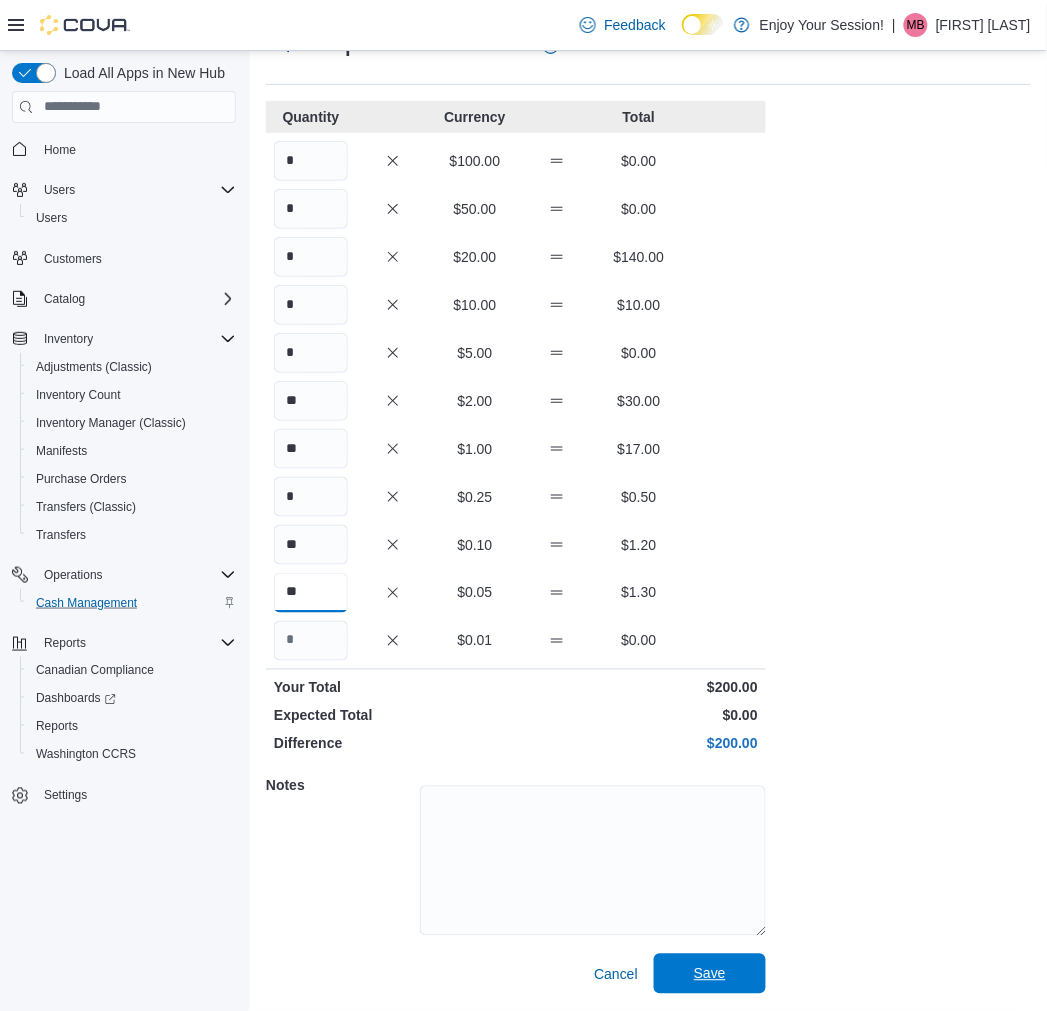type on "**" 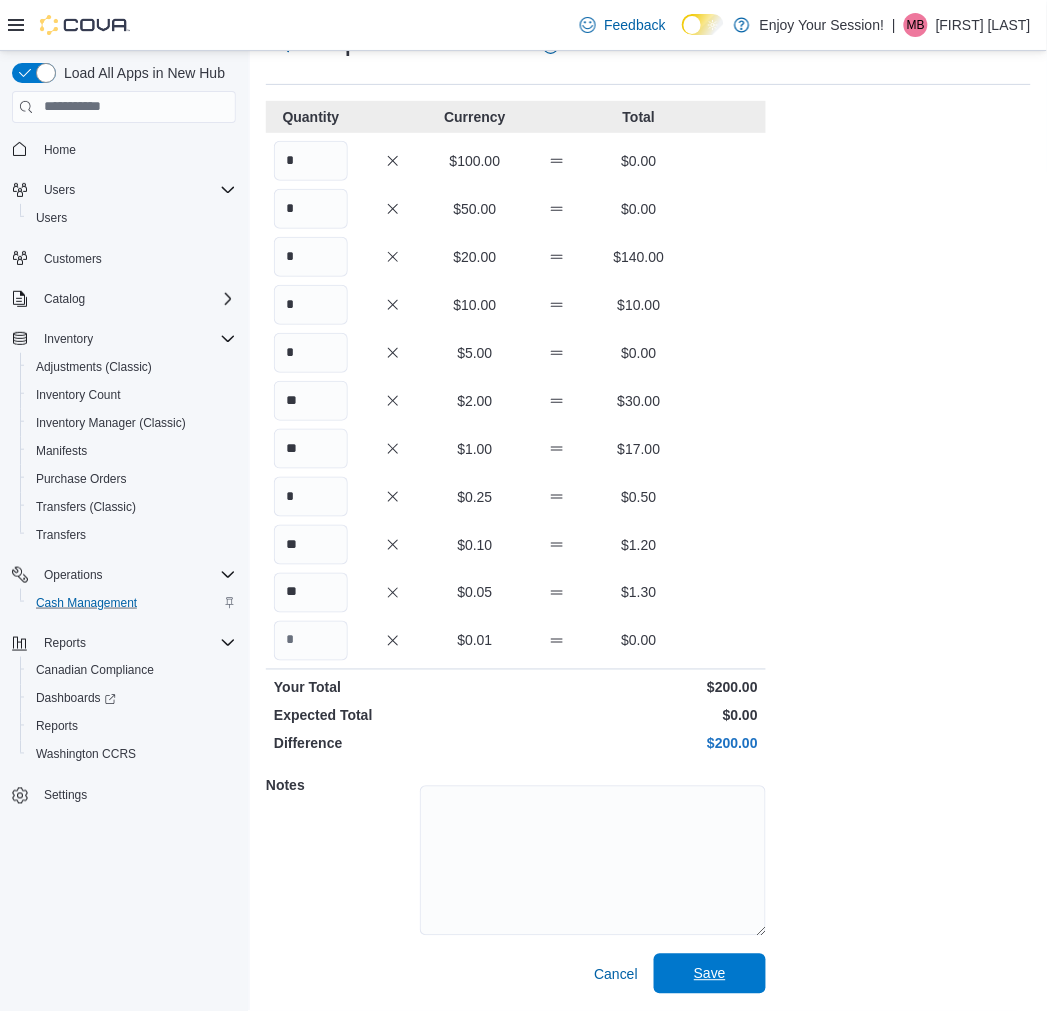 click on "Save" at bounding box center [710, 974] 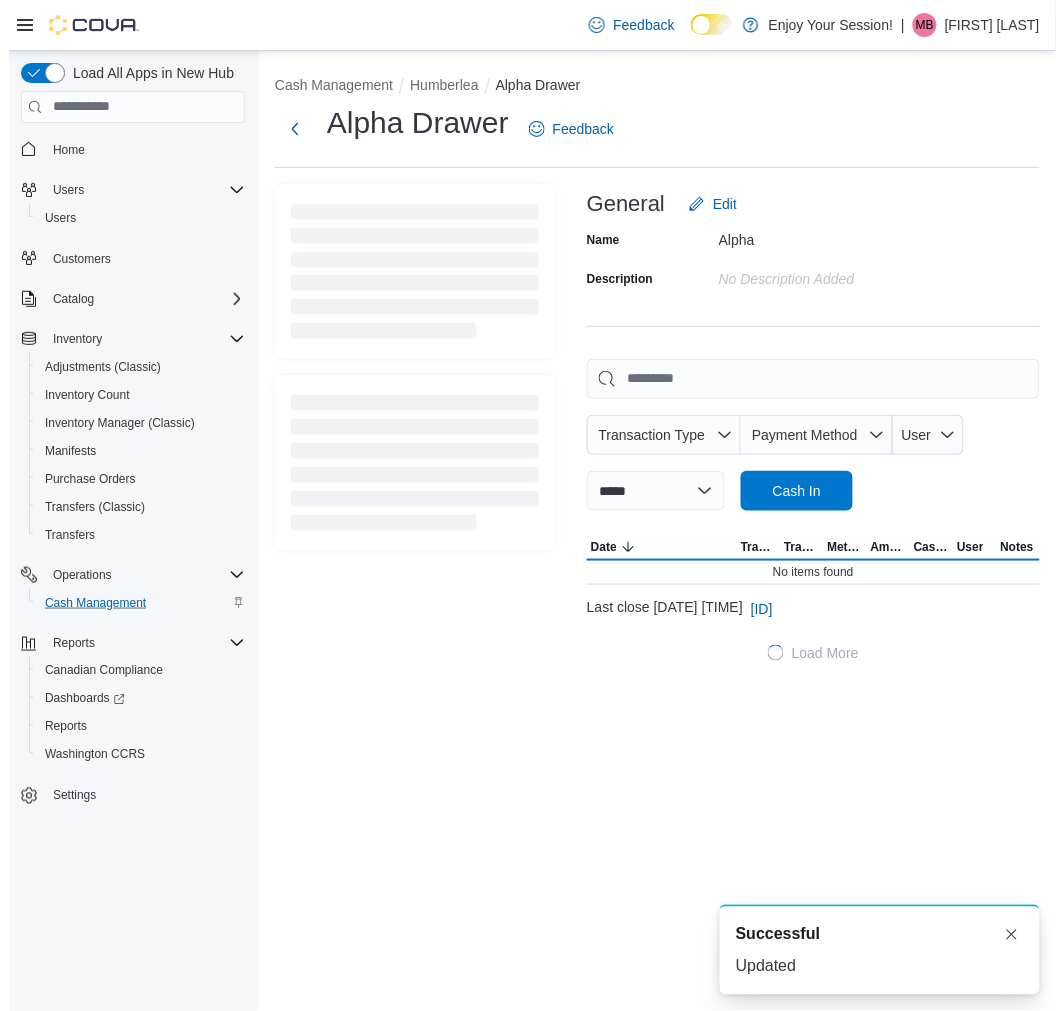 scroll, scrollTop: 0, scrollLeft: 0, axis: both 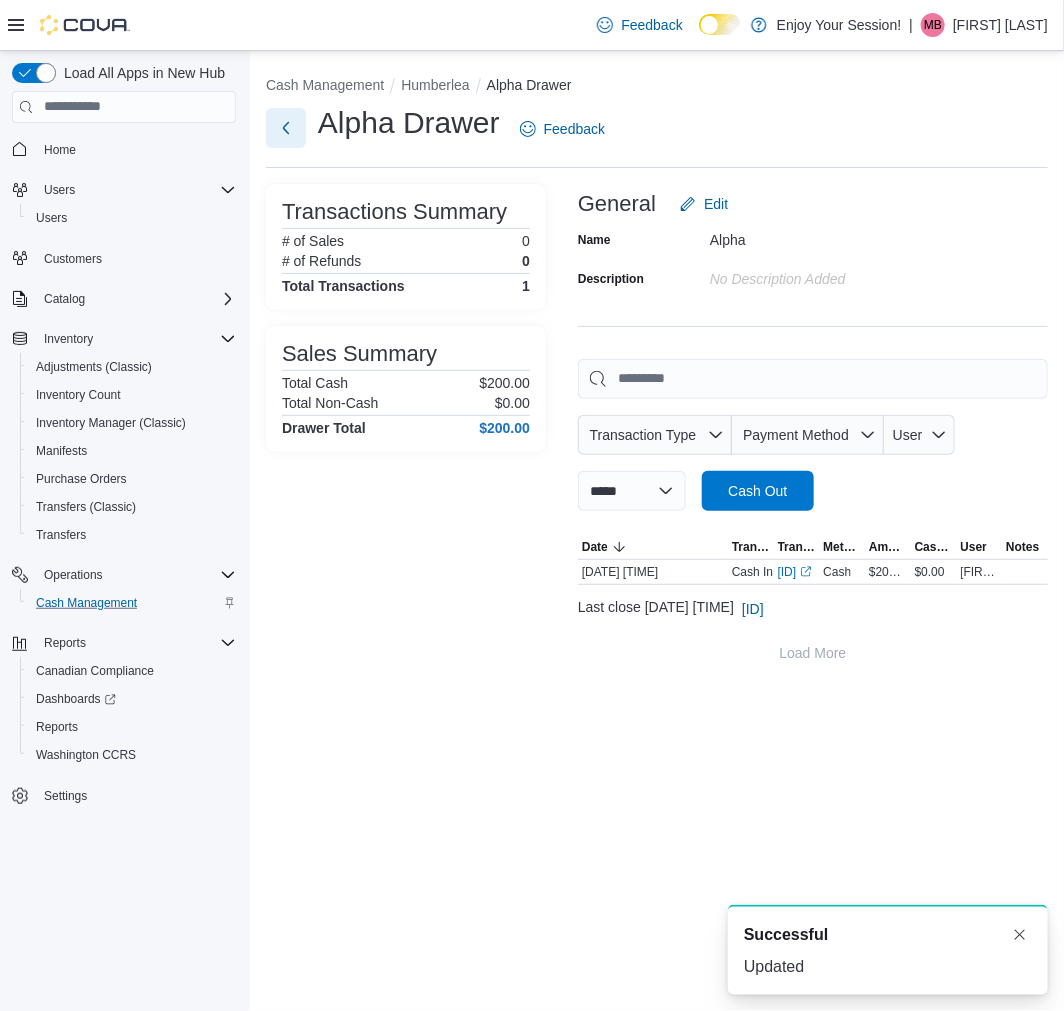 click at bounding box center (286, 128) 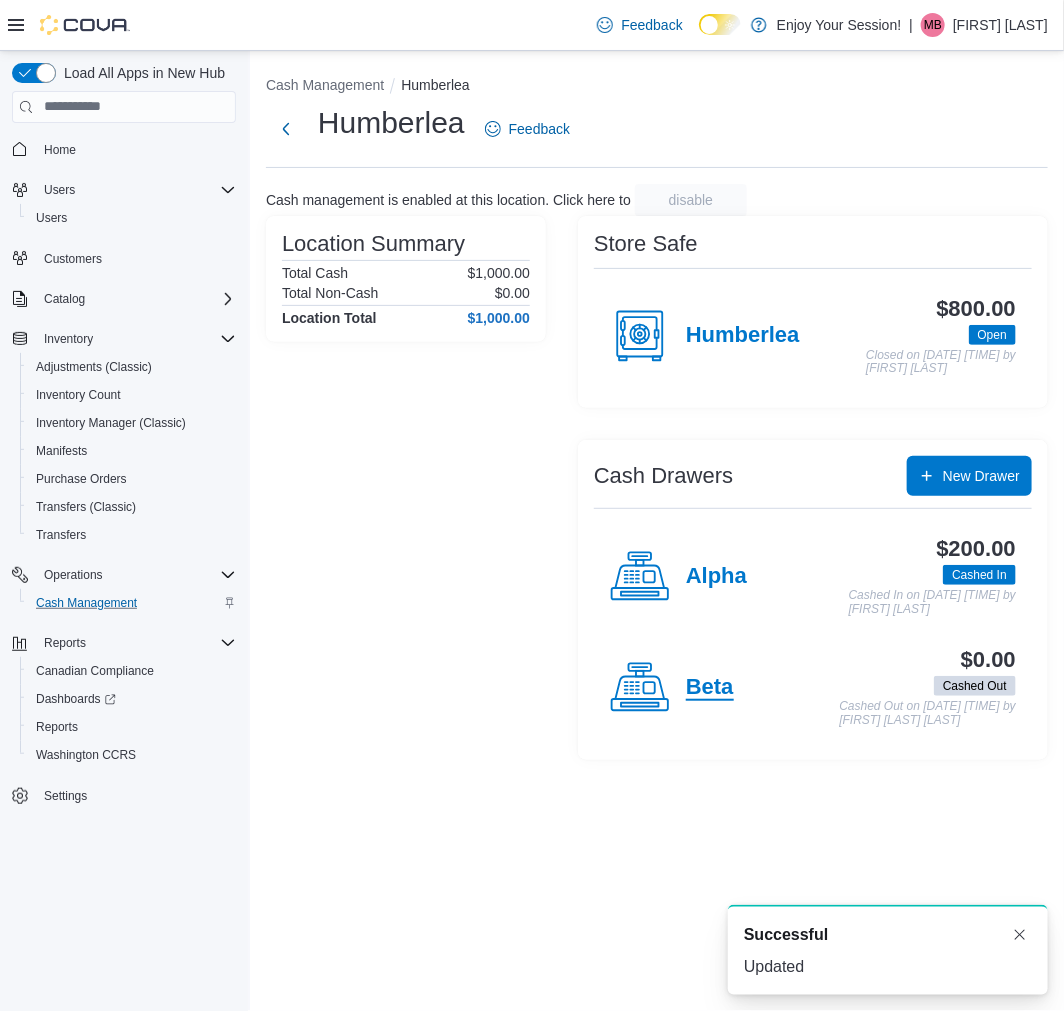 click on "Beta" at bounding box center [710, 688] 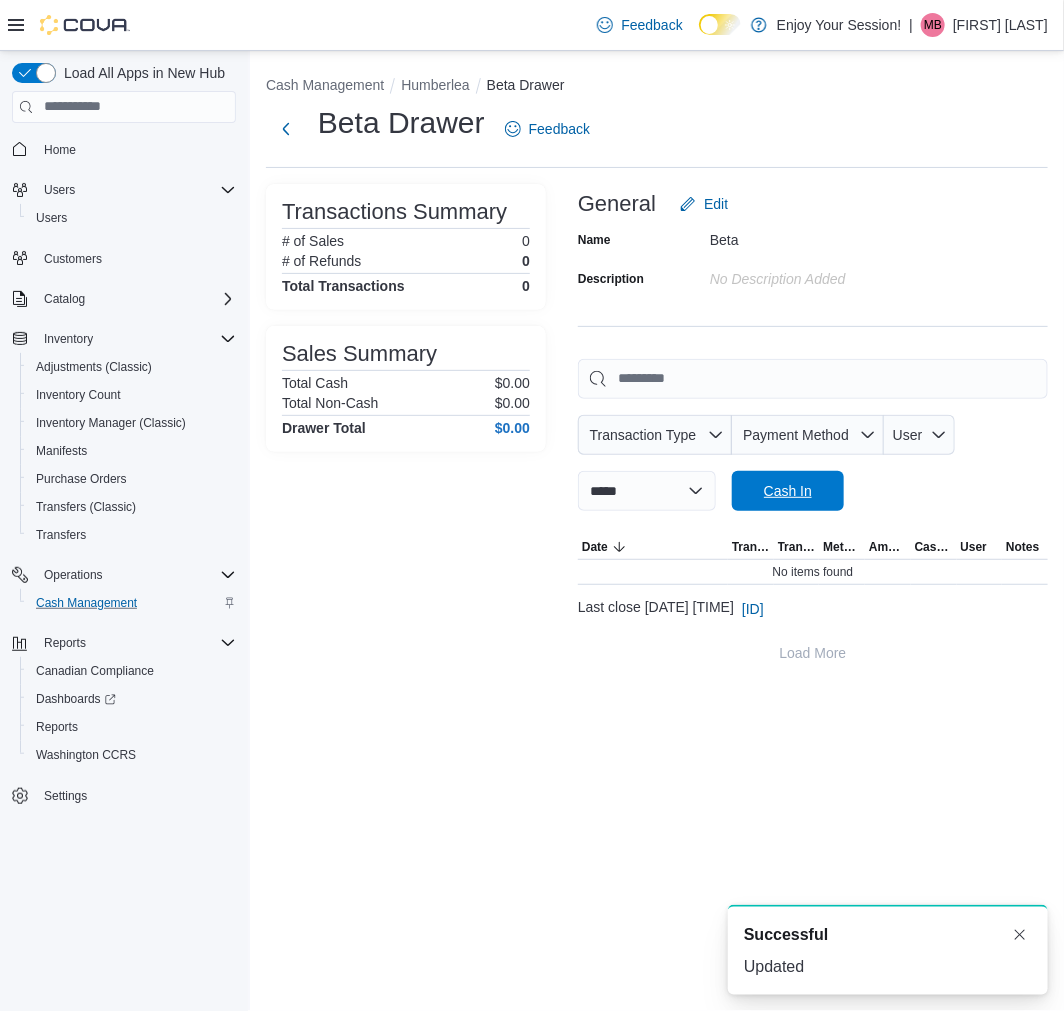 click on "Cash In" at bounding box center (788, 491) 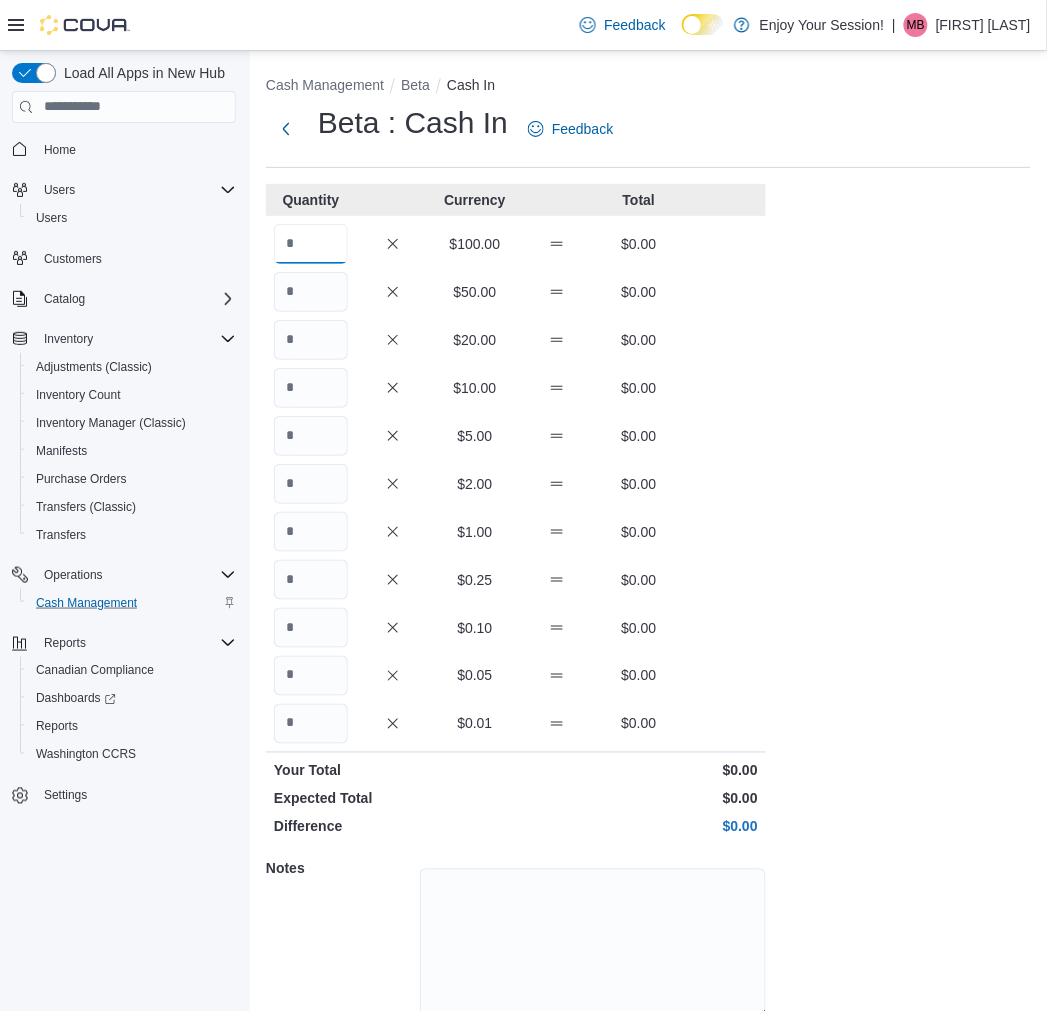 click at bounding box center [311, 244] 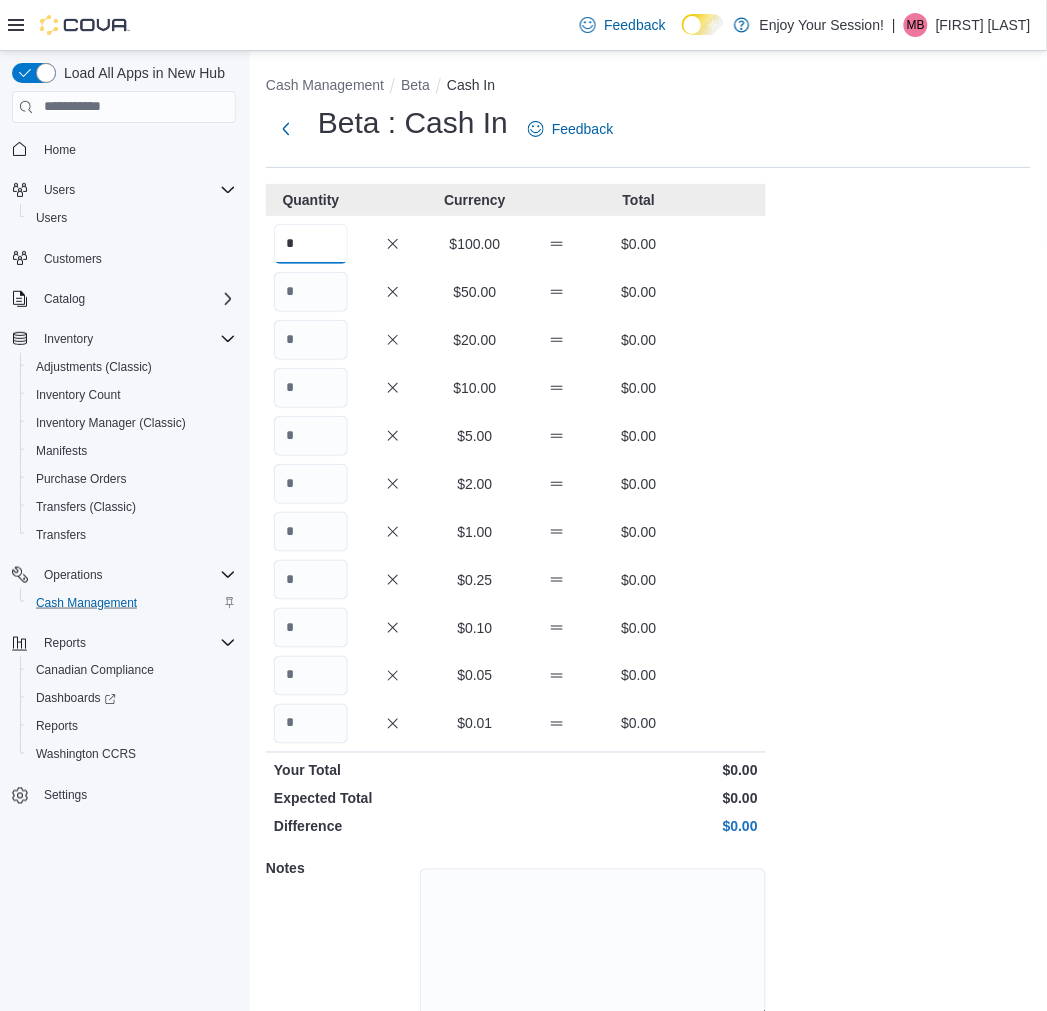 type on "*" 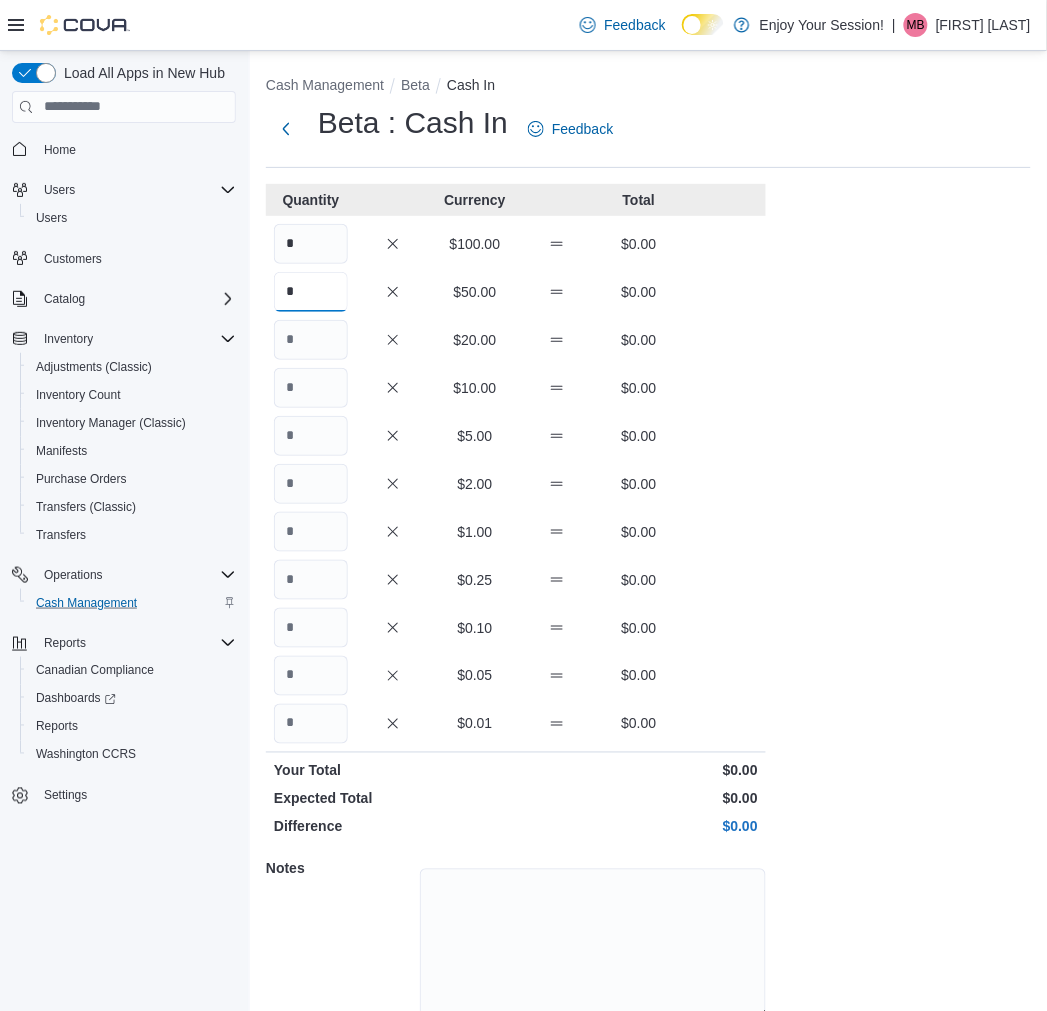 type on "*" 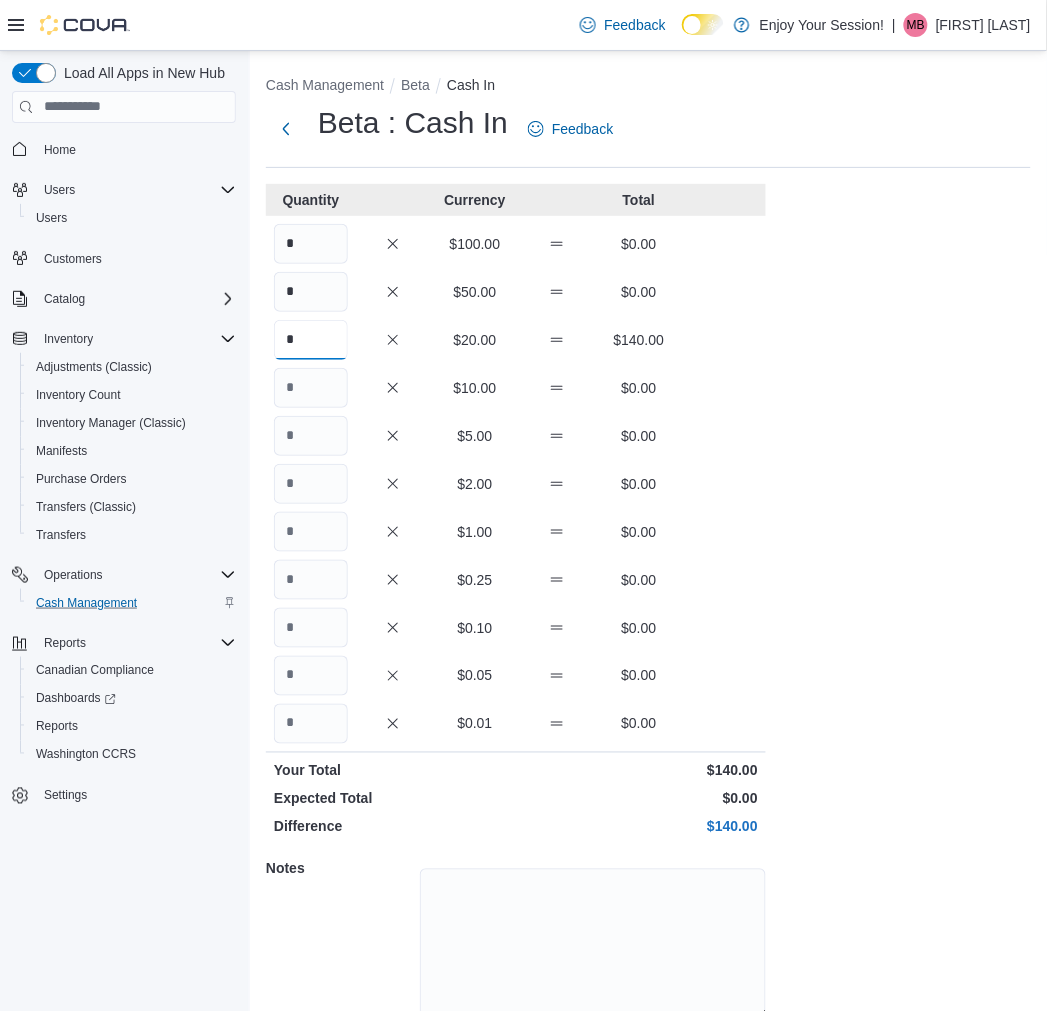 type on "*" 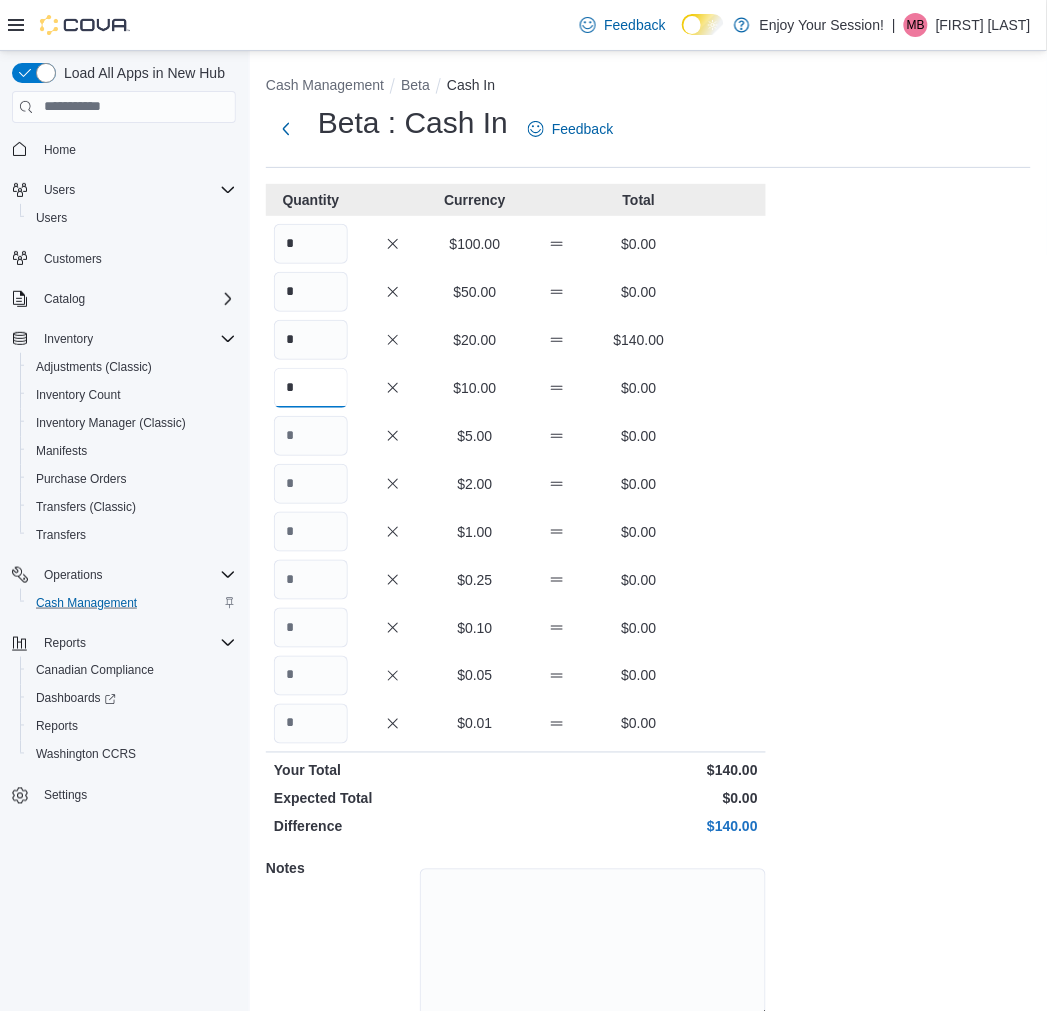 type on "*" 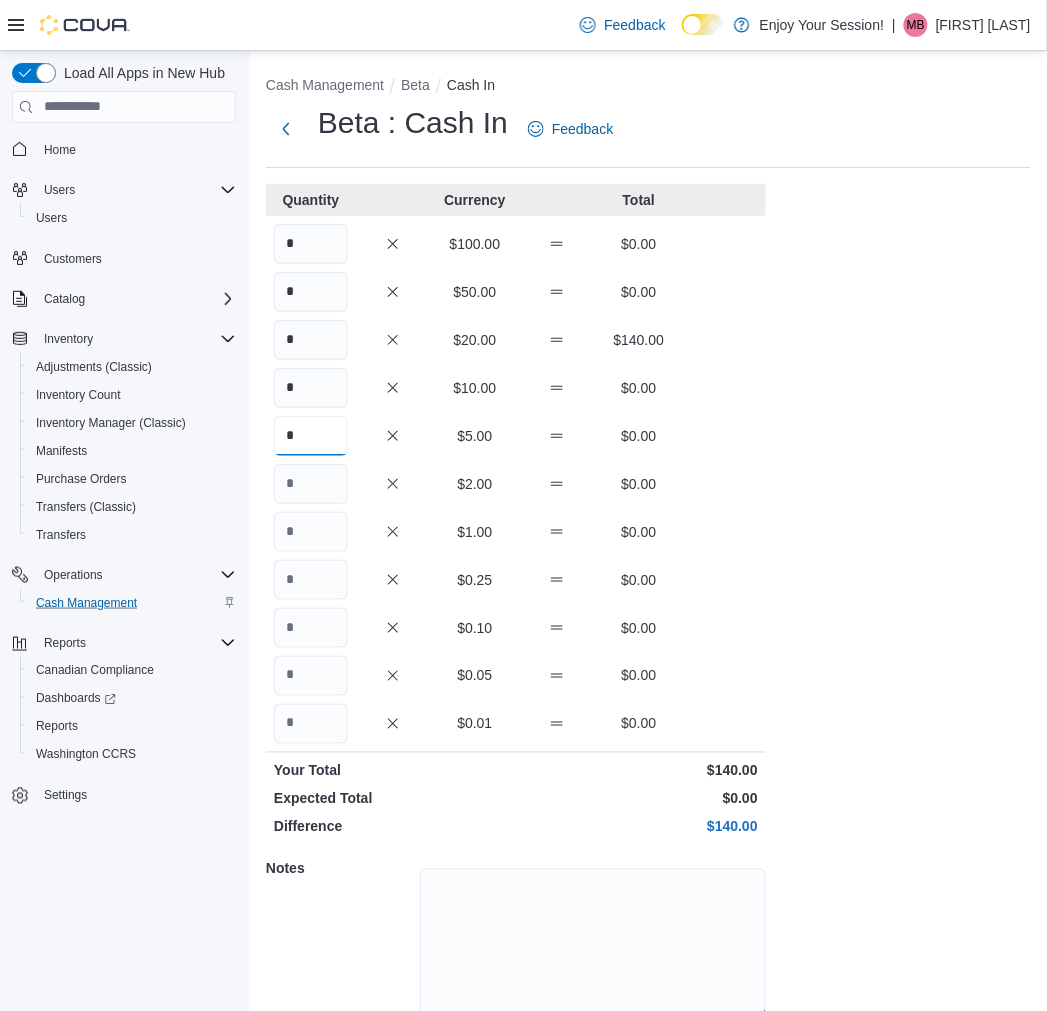 type on "*" 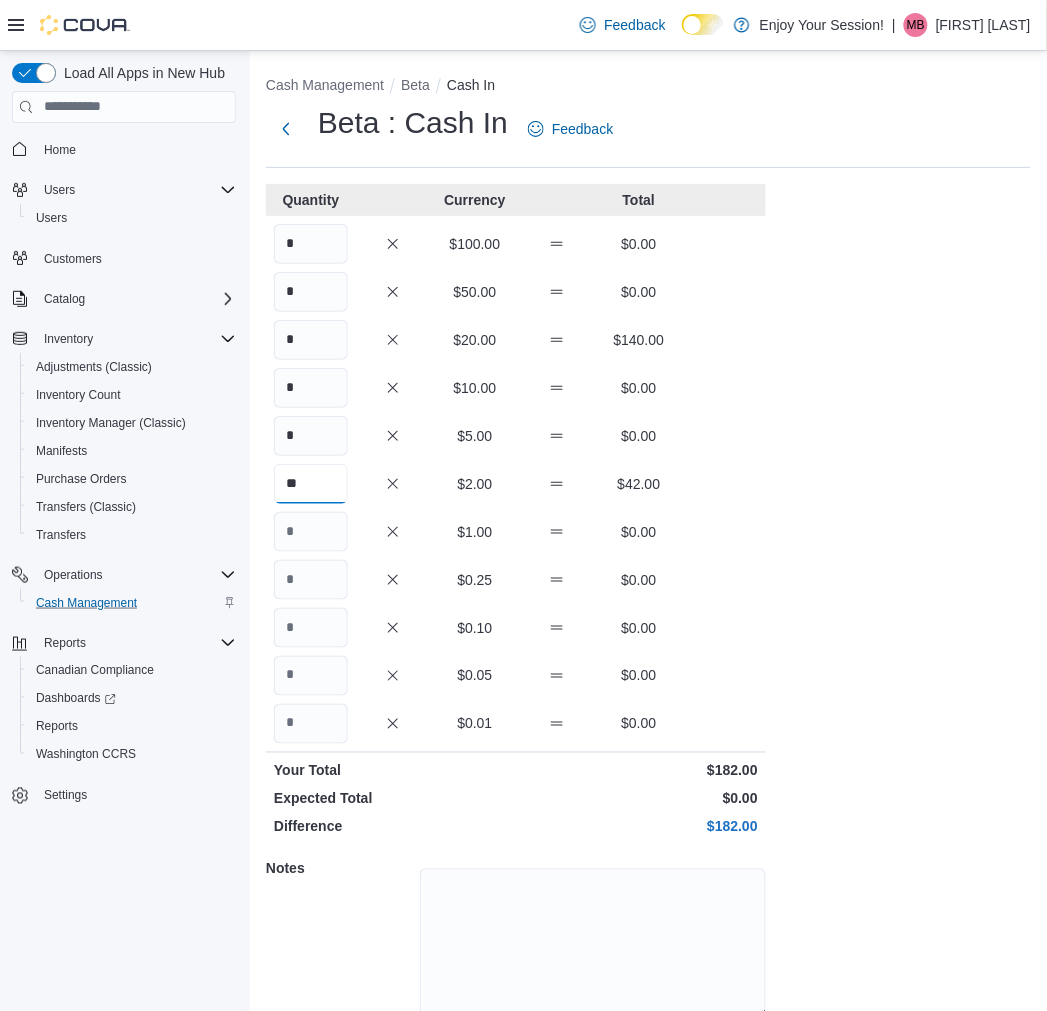 type on "**" 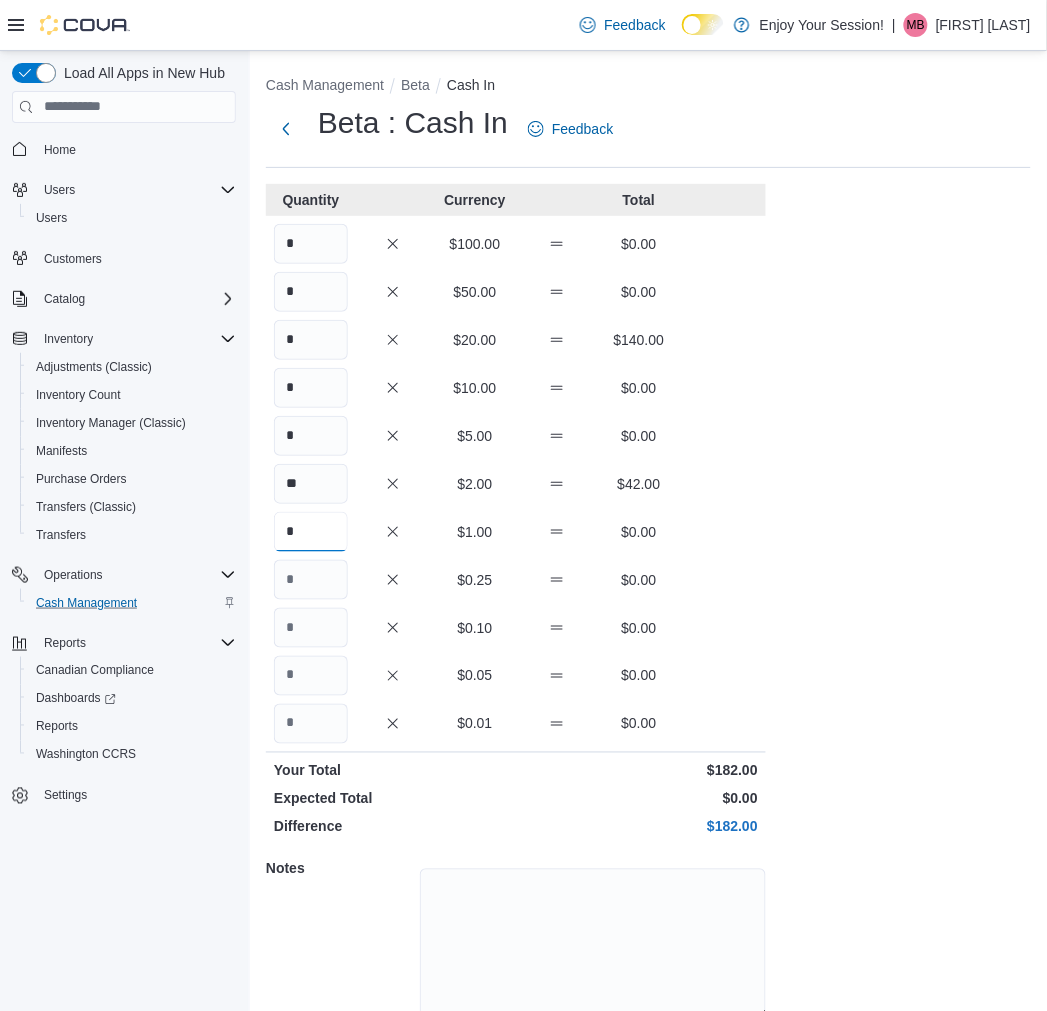 type on "*" 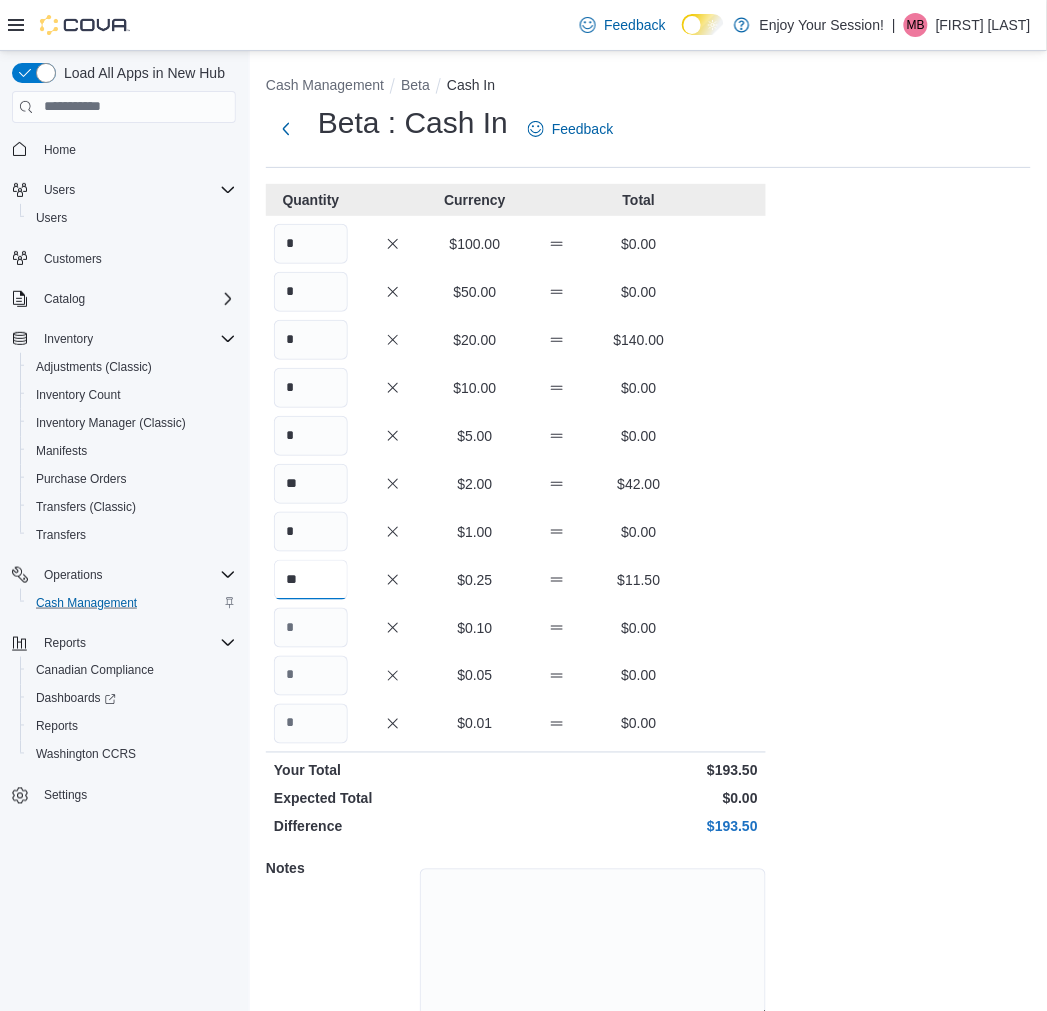 type on "**" 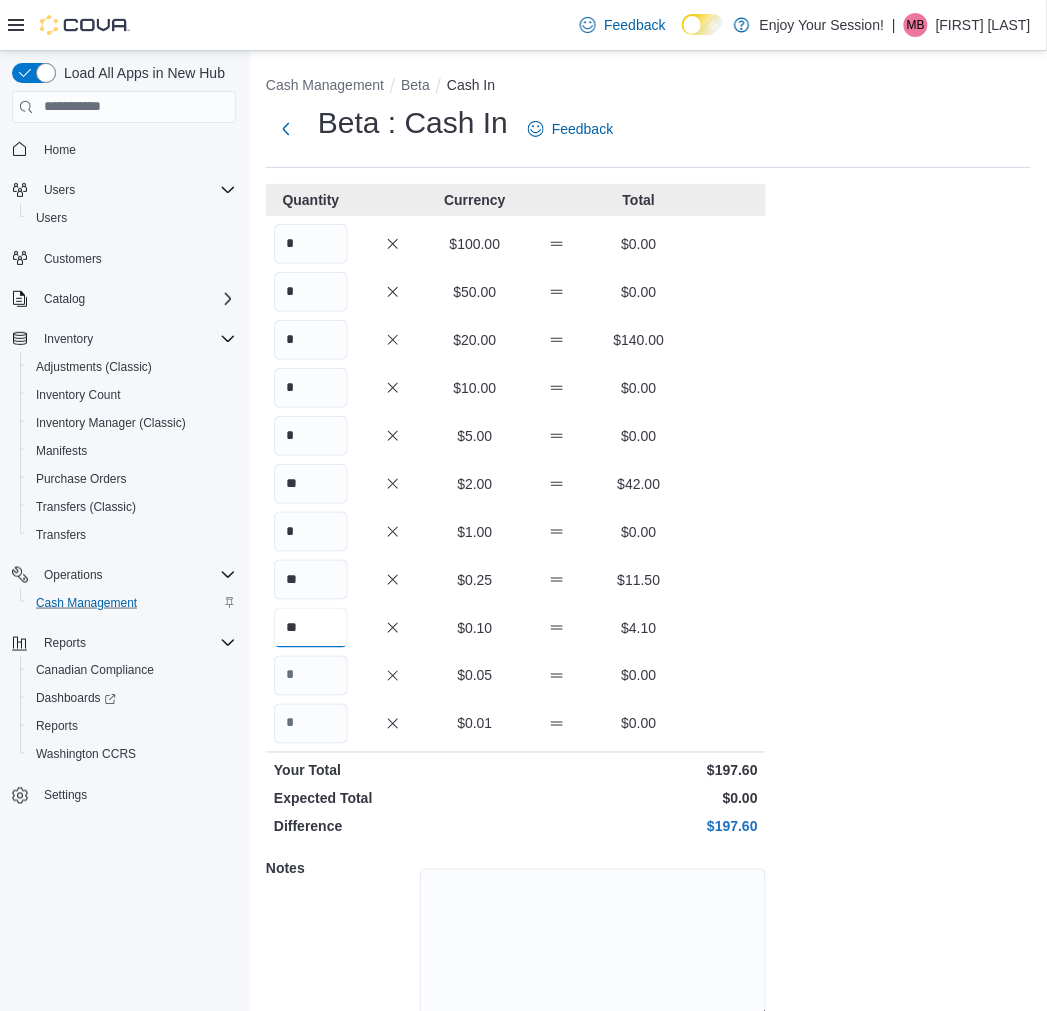 type on "**" 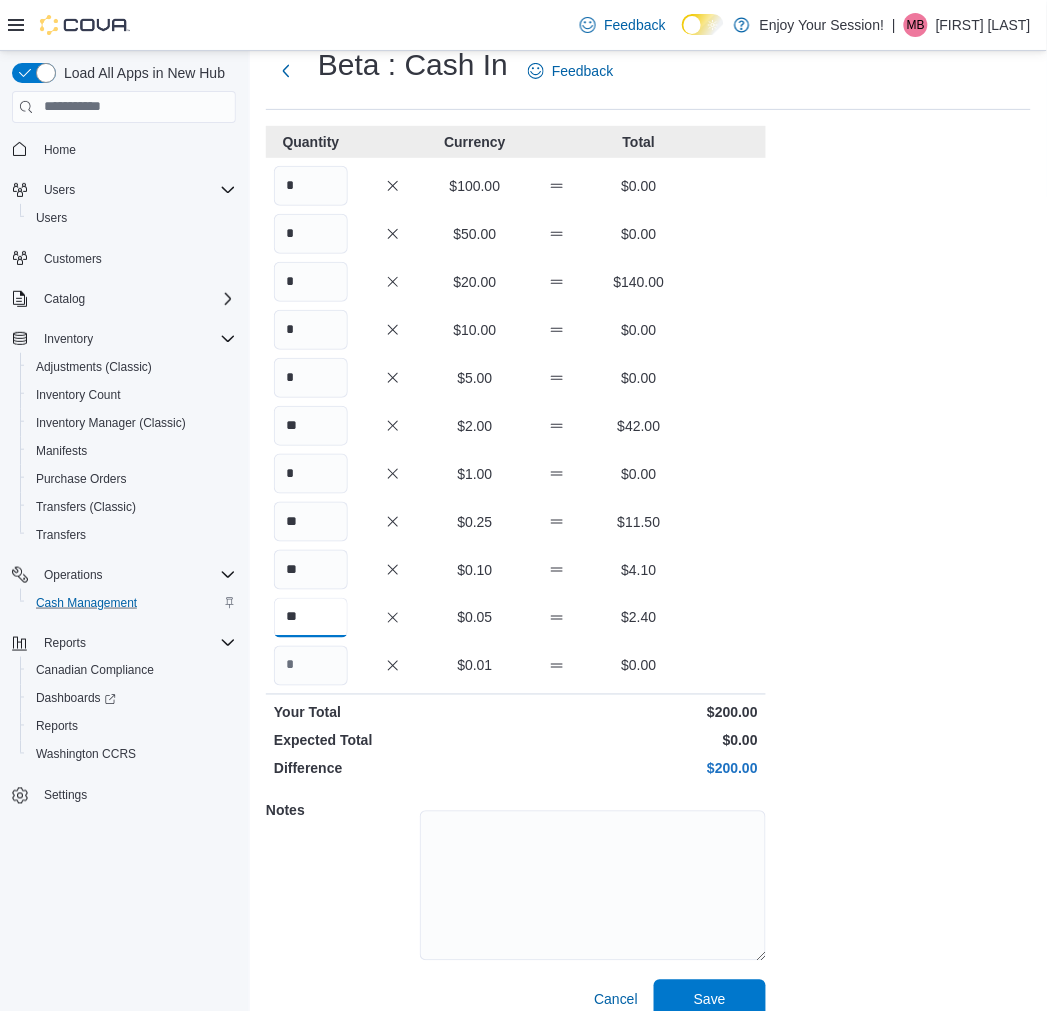 scroll, scrollTop: 83, scrollLeft: 0, axis: vertical 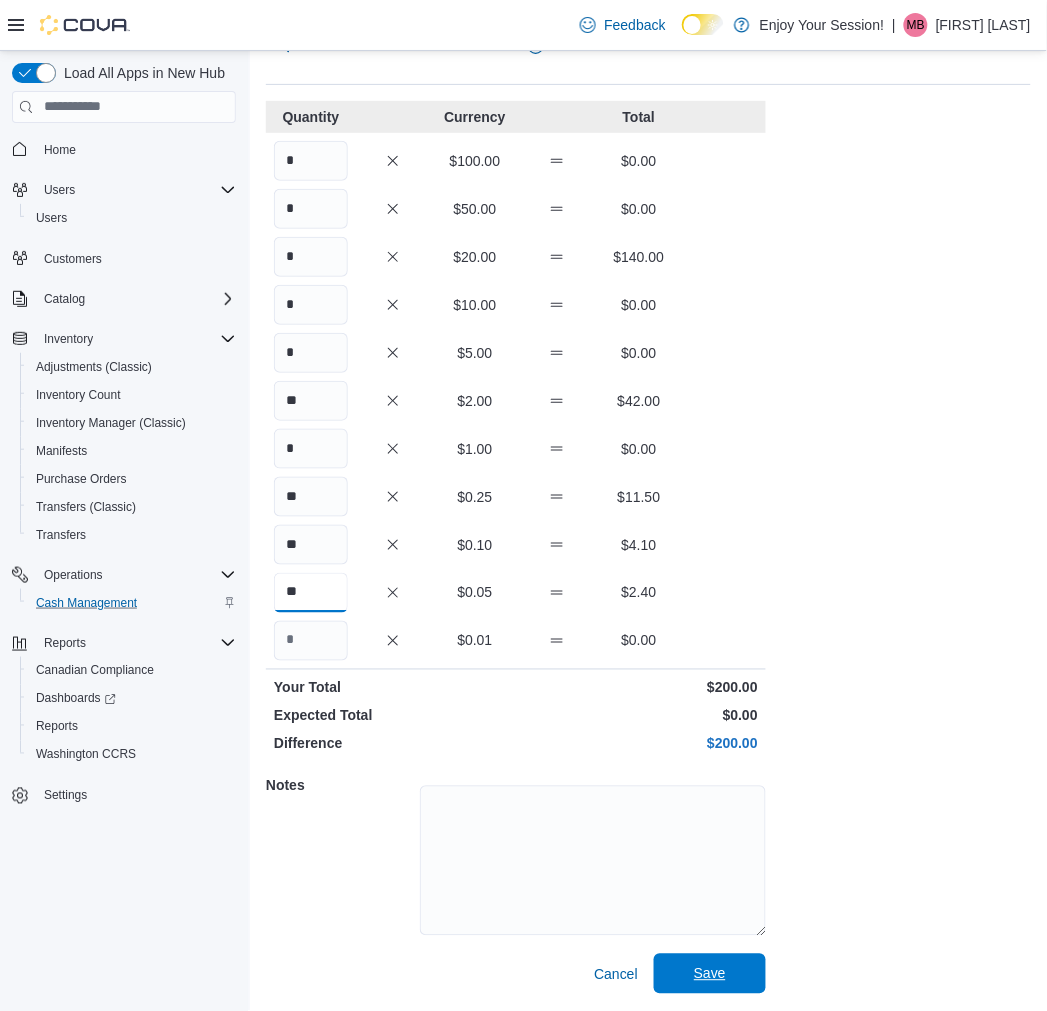 type on "**" 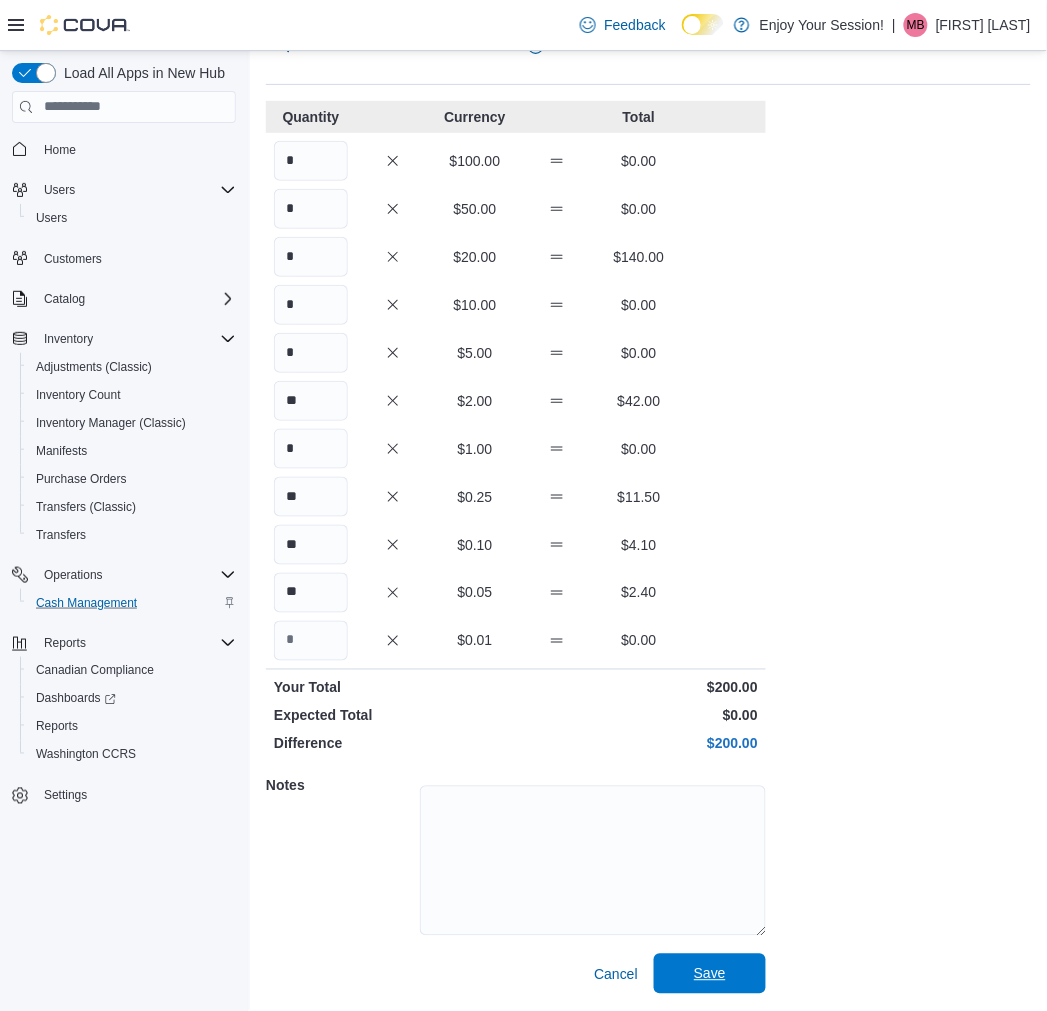 click on "Save" at bounding box center [710, 974] 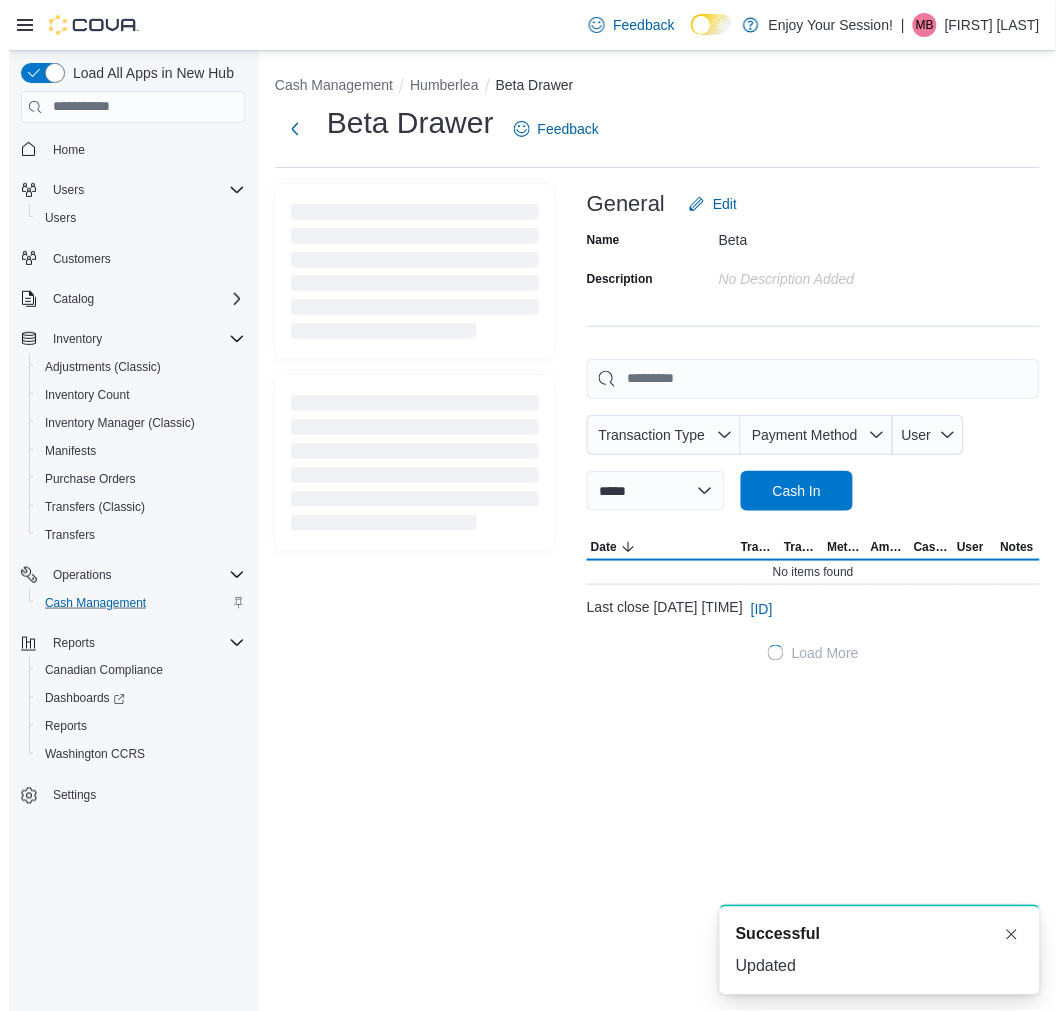 scroll, scrollTop: 0, scrollLeft: 0, axis: both 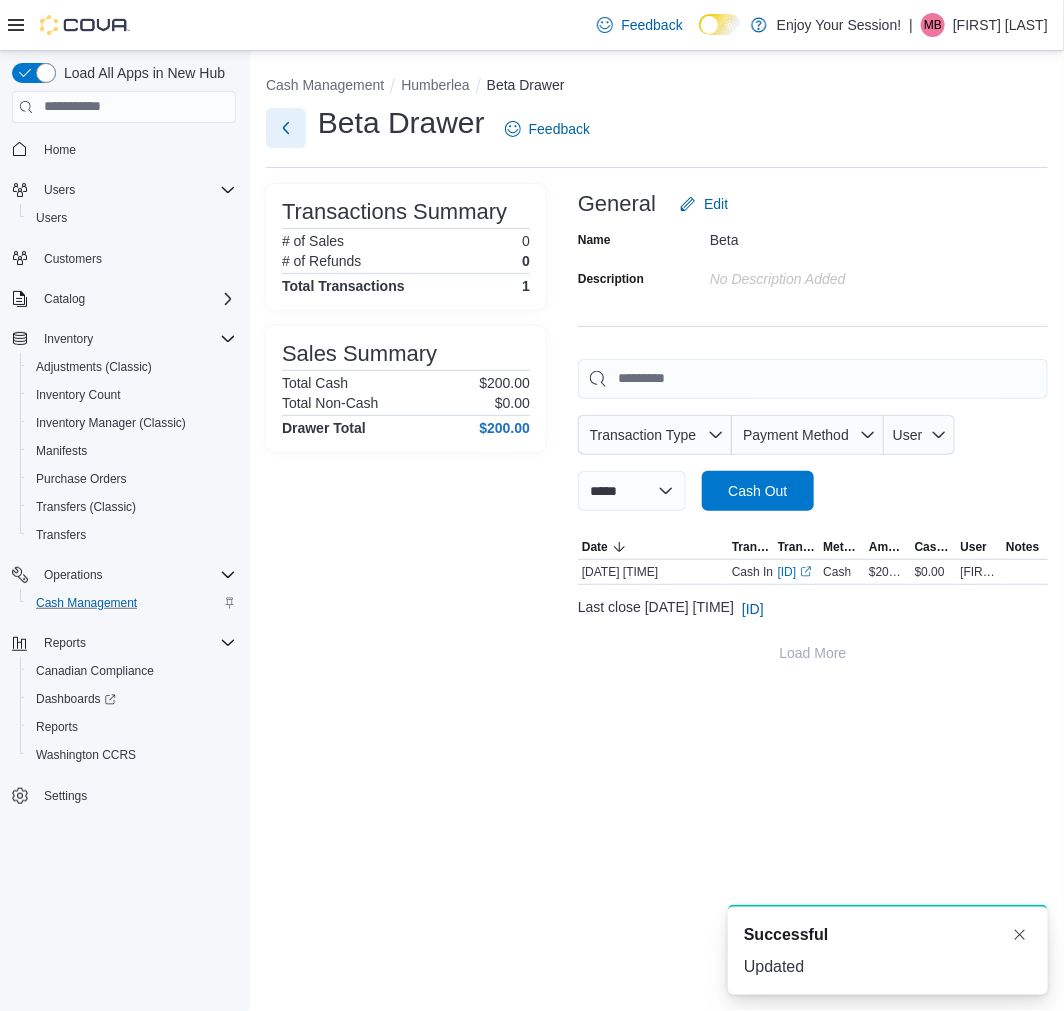 click at bounding box center [286, 128] 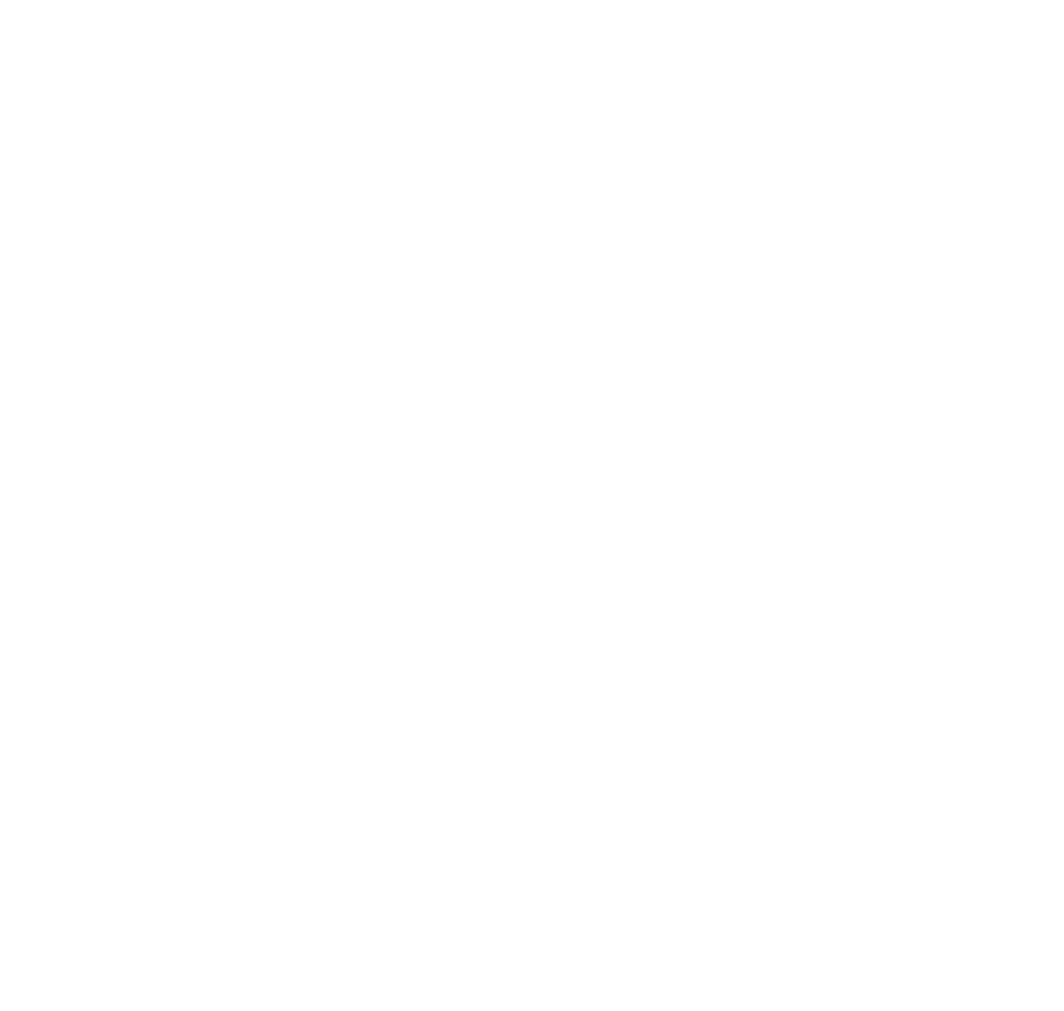 scroll, scrollTop: 0, scrollLeft: 0, axis: both 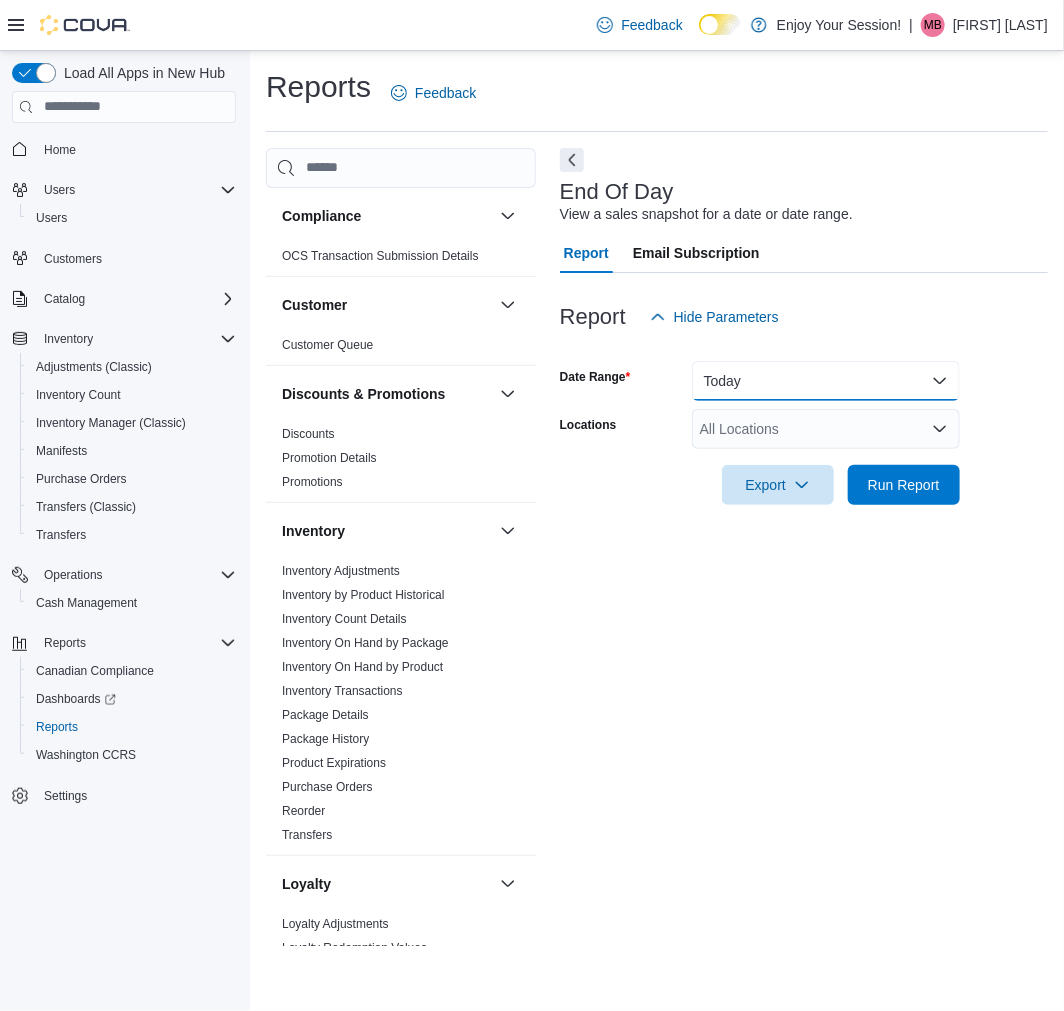 click on "Today" at bounding box center [826, 381] 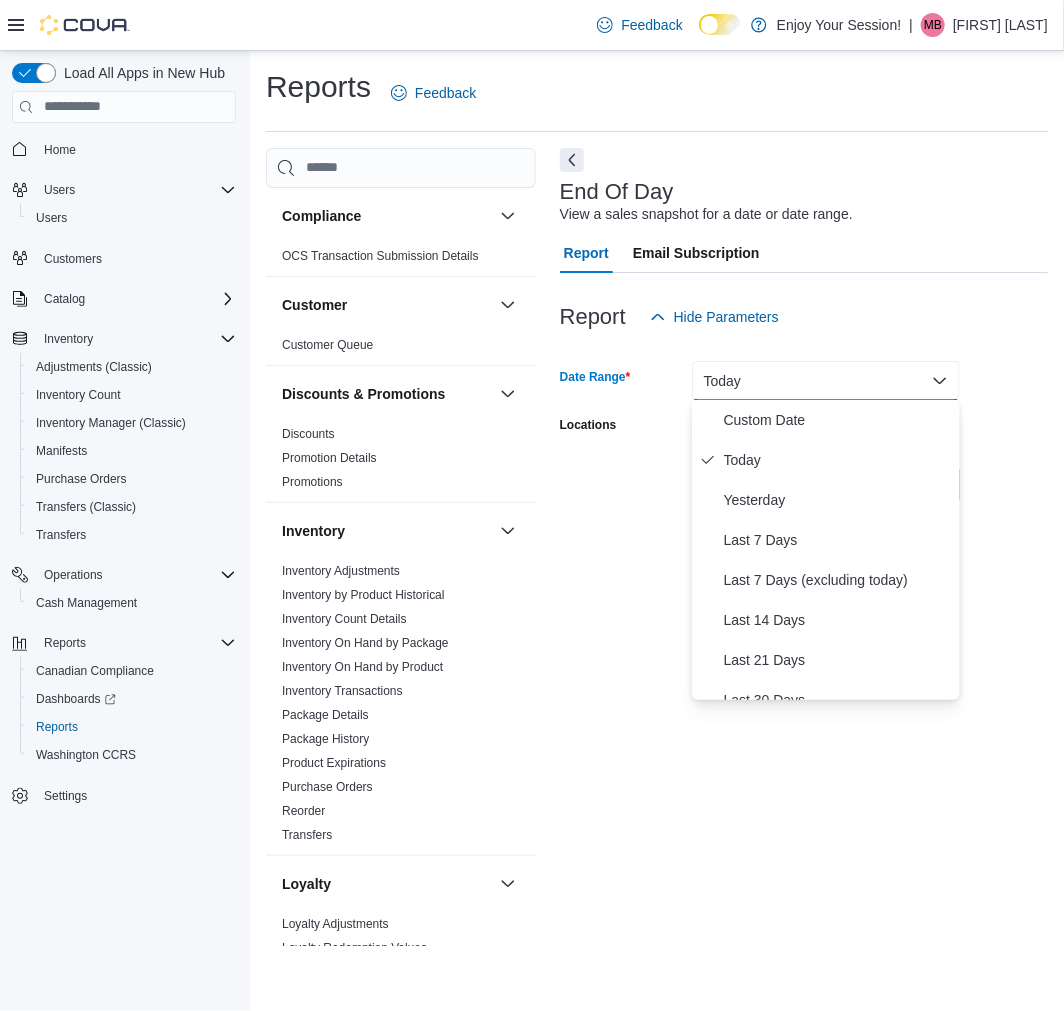 scroll, scrollTop: 300, scrollLeft: 0, axis: vertical 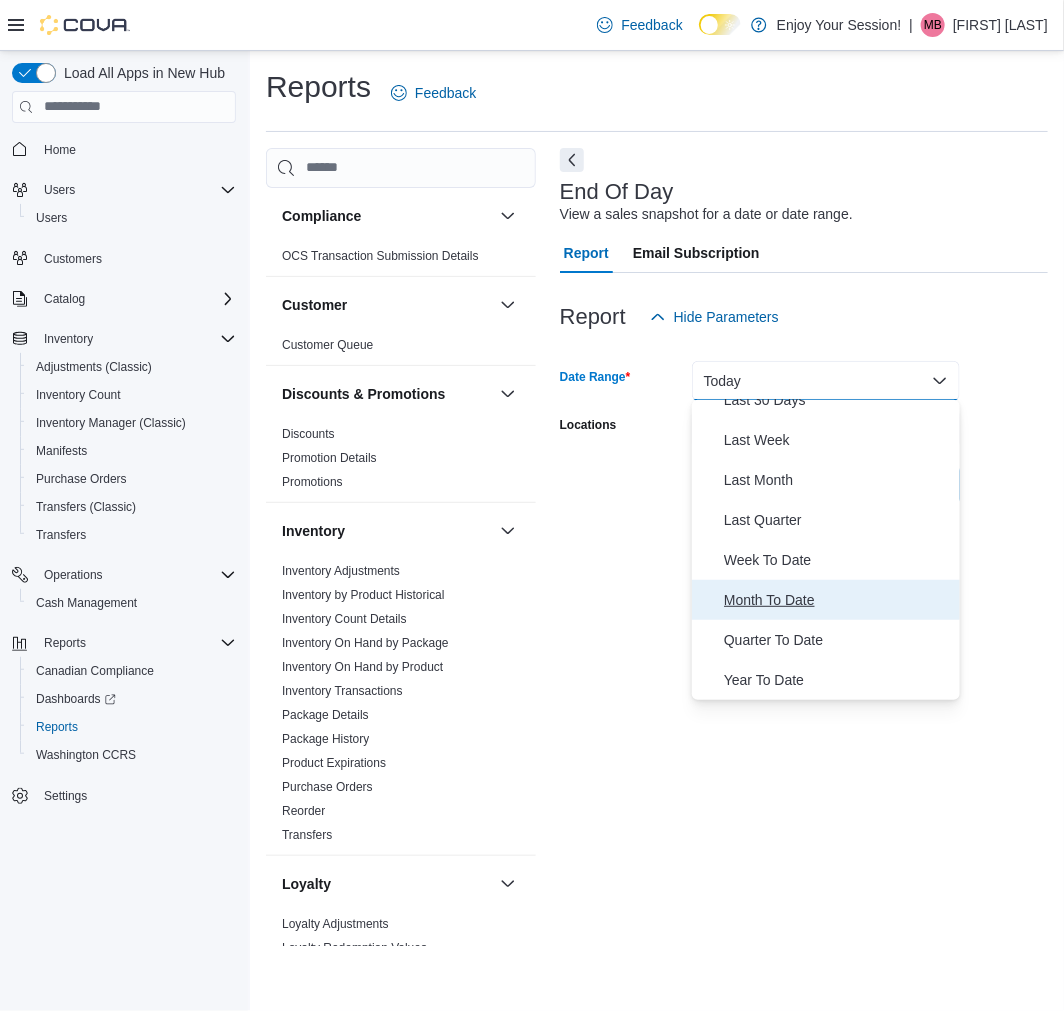 click on "Month To Date" at bounding box center (838, 600) 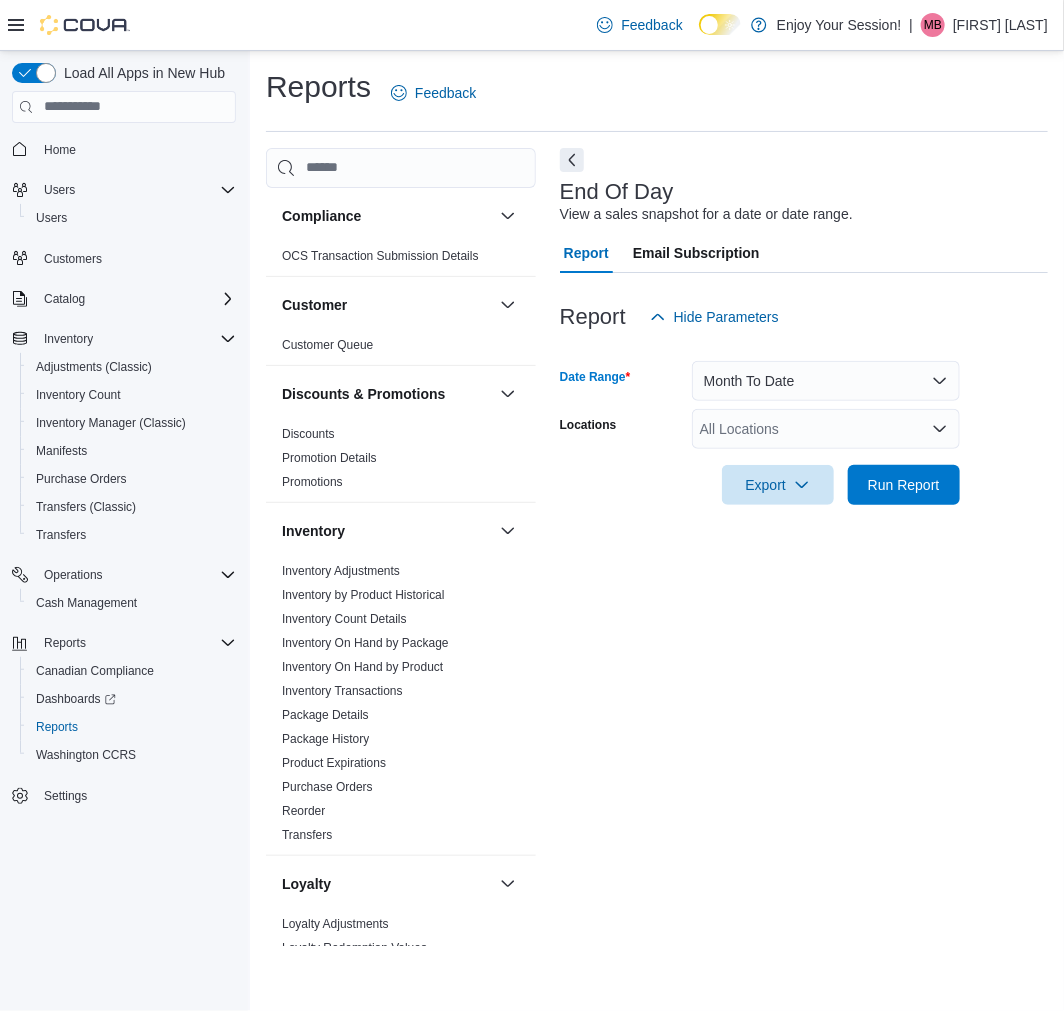 click on "All Locations" at bounding box center [826, 429] 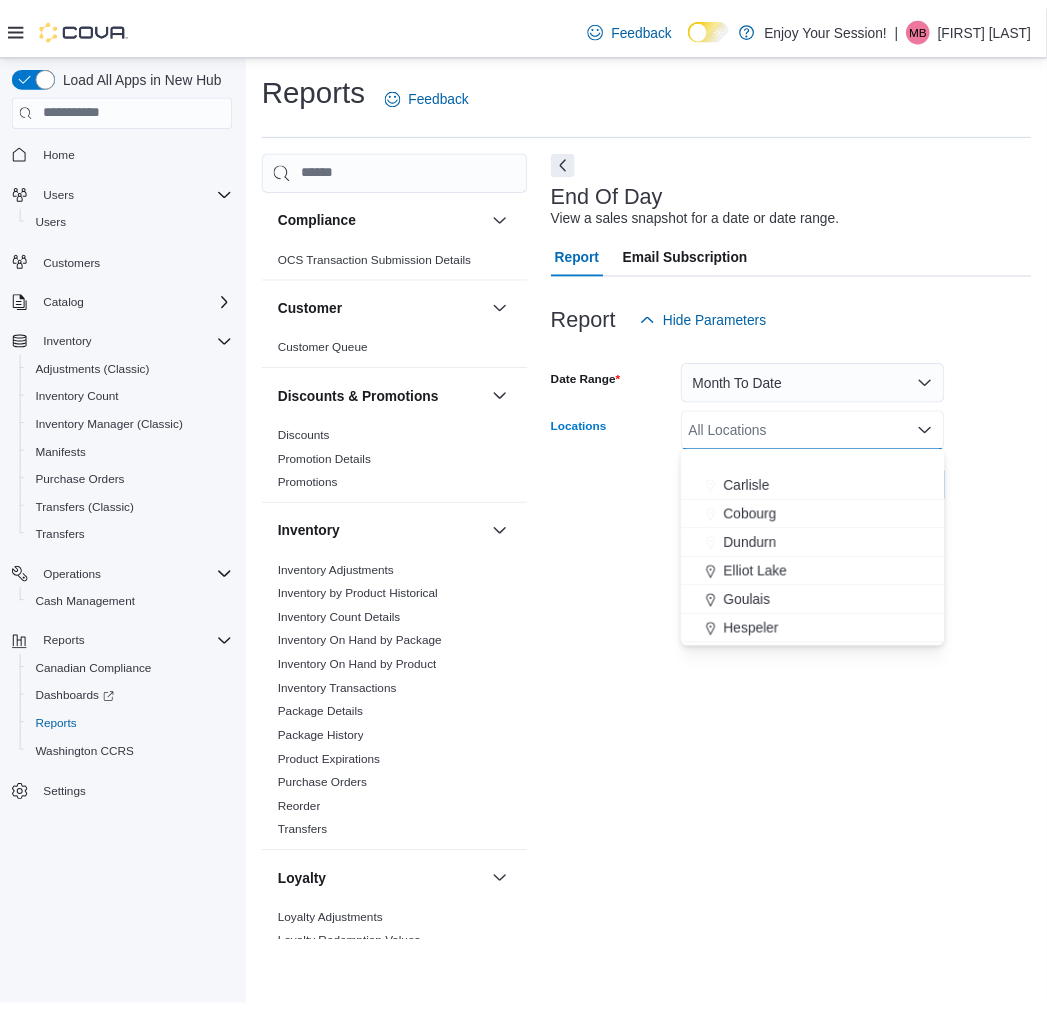 scroll, scrollTop: 222, scrollLeft: 0, axis: vertical 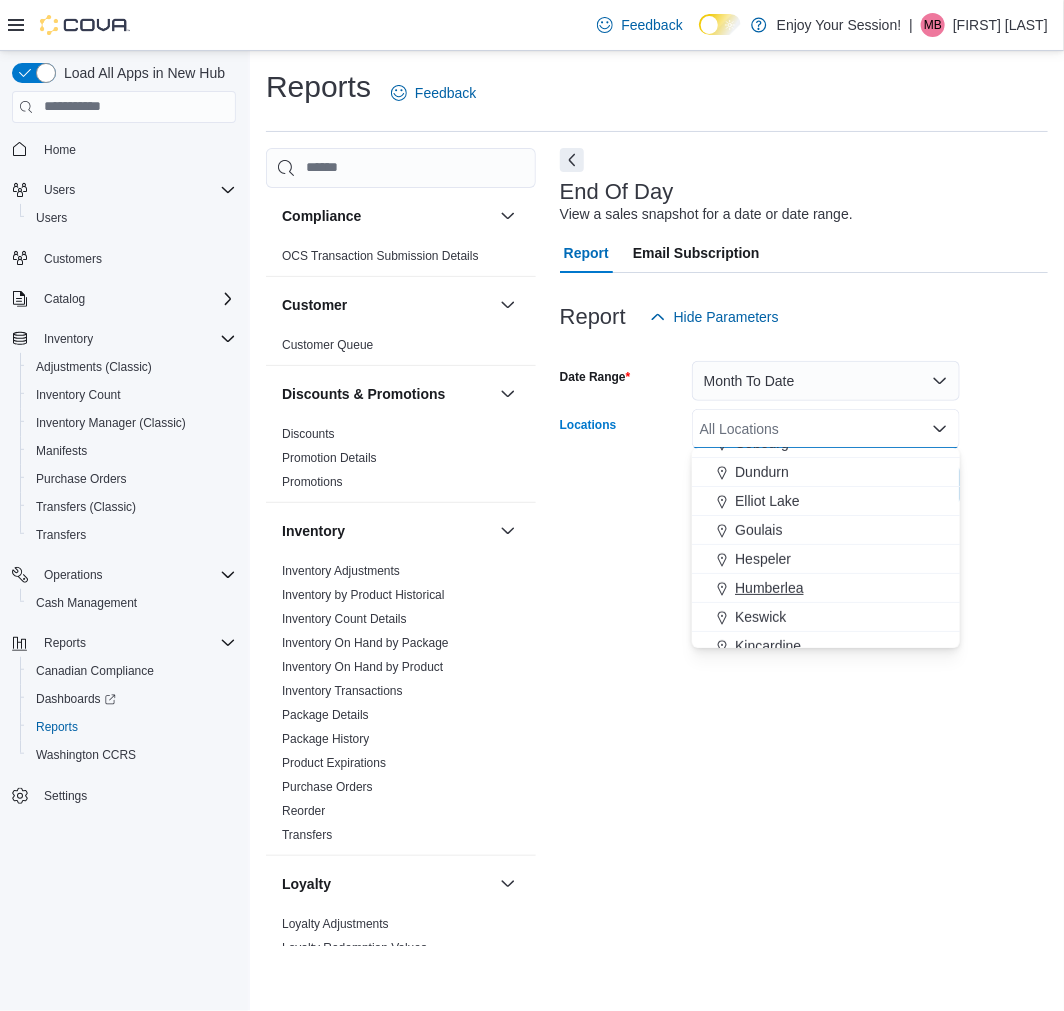 click on "Humberlea" at bounding box center [826, 588] 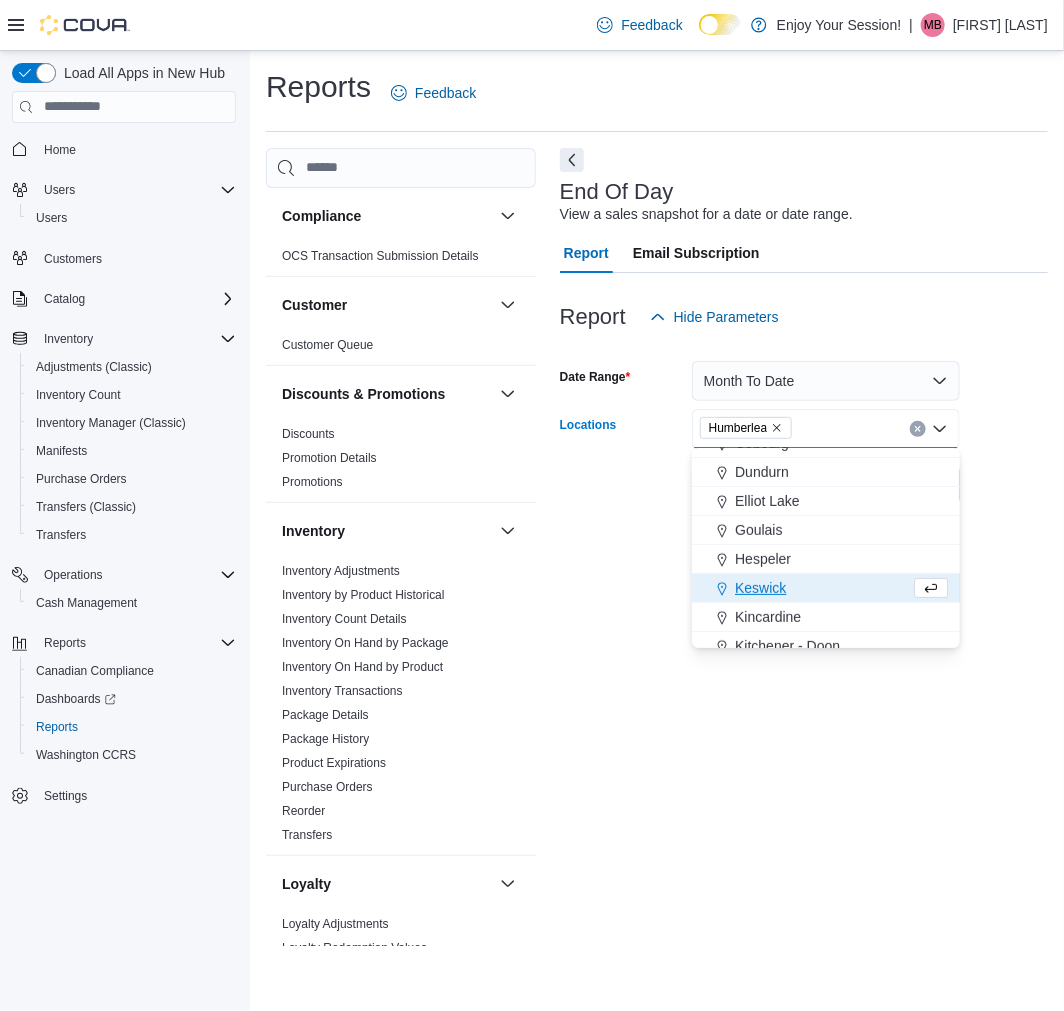 click on "End Of Day    View a sales snapshot for a date or date range. Report Email Subscription Report Hide Parameters   Date Range Month To Date Locations Humberlea Combo box. Selected. Humberlea. Press Backspace to delete Humberlea. Combo box input. All Locations. Type some text or, to display a list of choices, press Down Arrow. To exit the list of choices, press Escape. Export  Run Report" at bounding box center [804, 547] 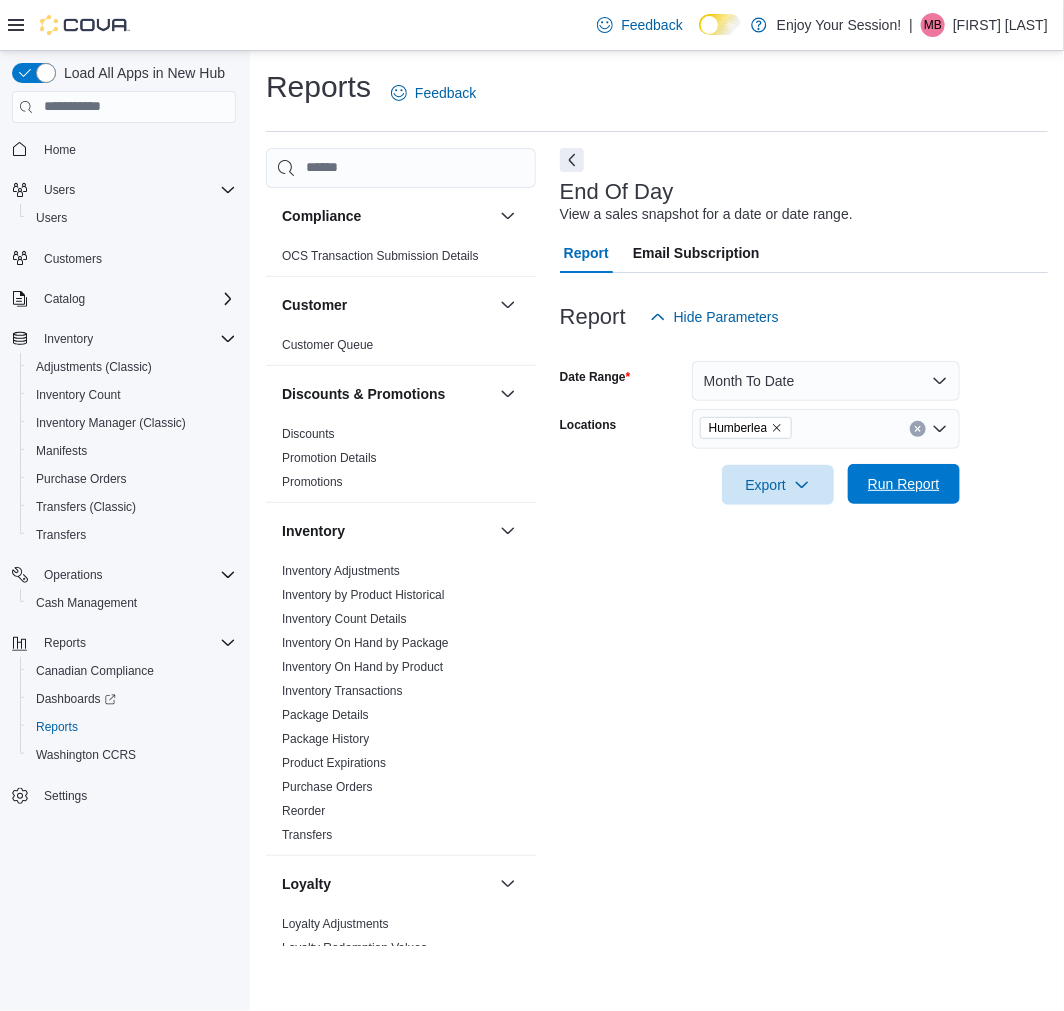 click on "Run Report" at bounding box center [904, 484] 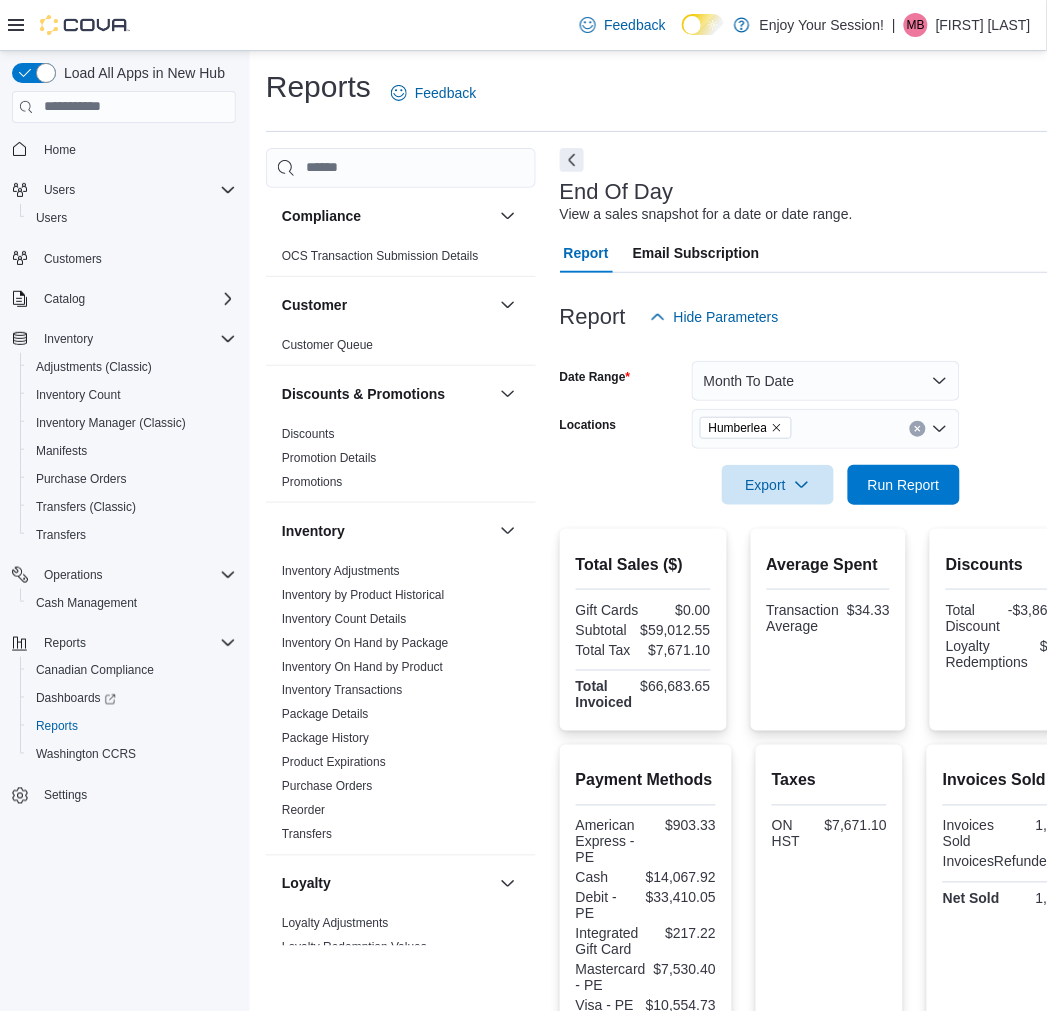 click at bounding box center (69, 25) 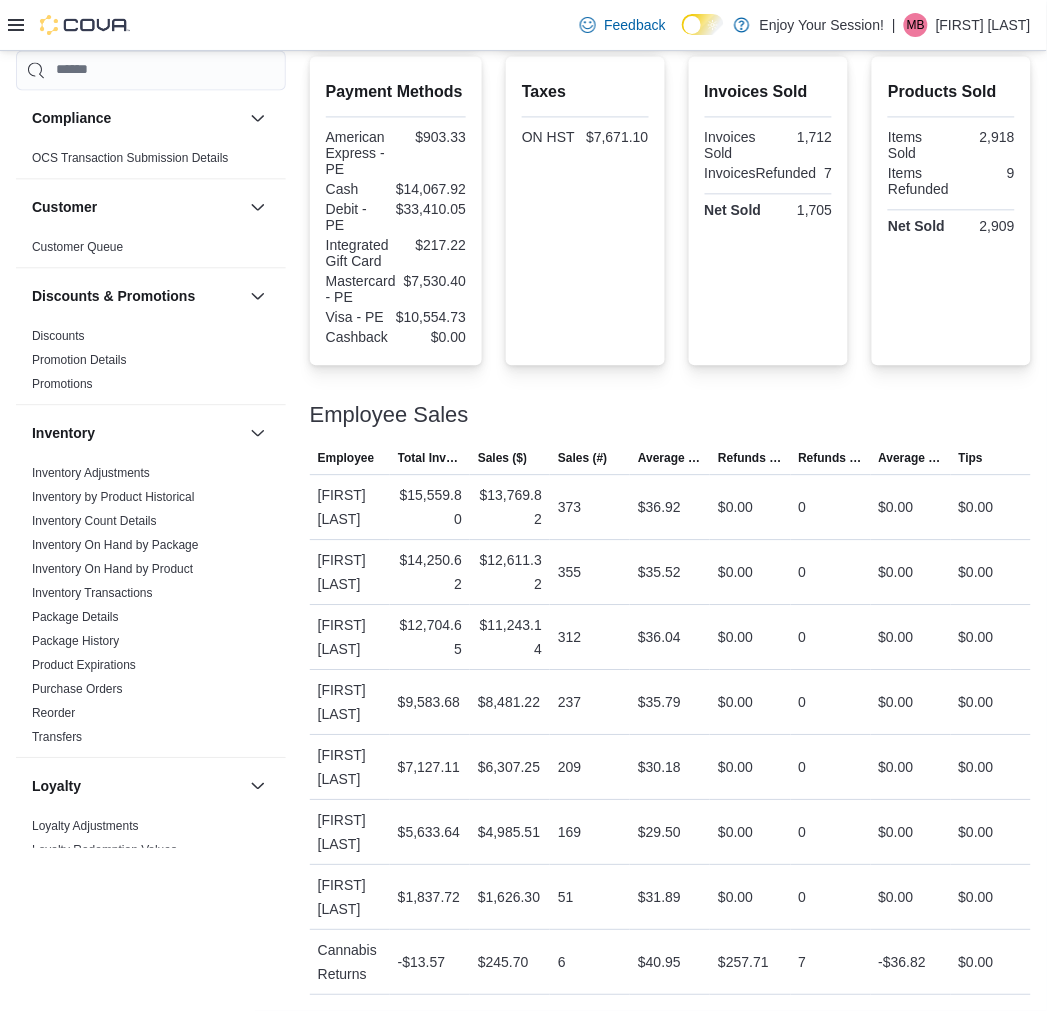 scroll, scrollTop: 400, scrollLeft: 0, axis: vertical 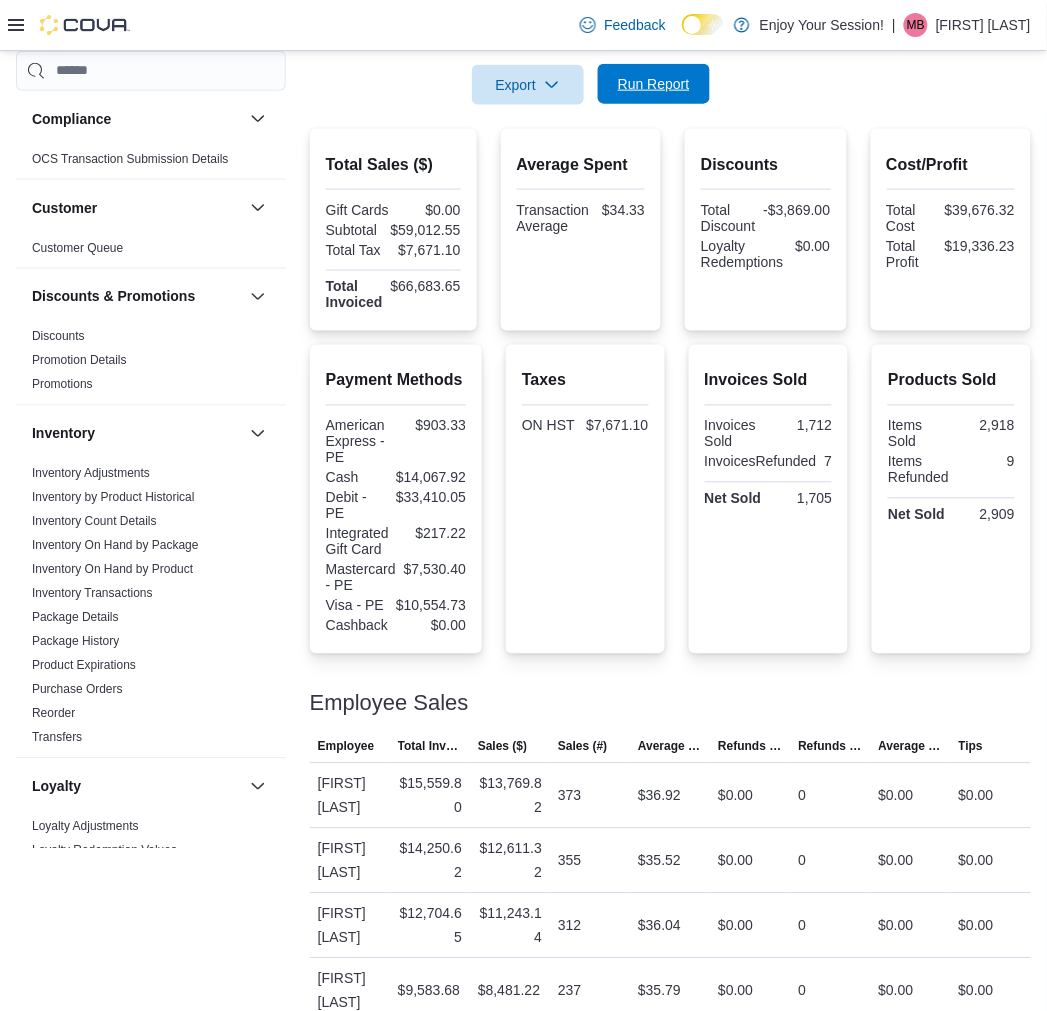 click on "Run Report" at bounding box center (654, 84) 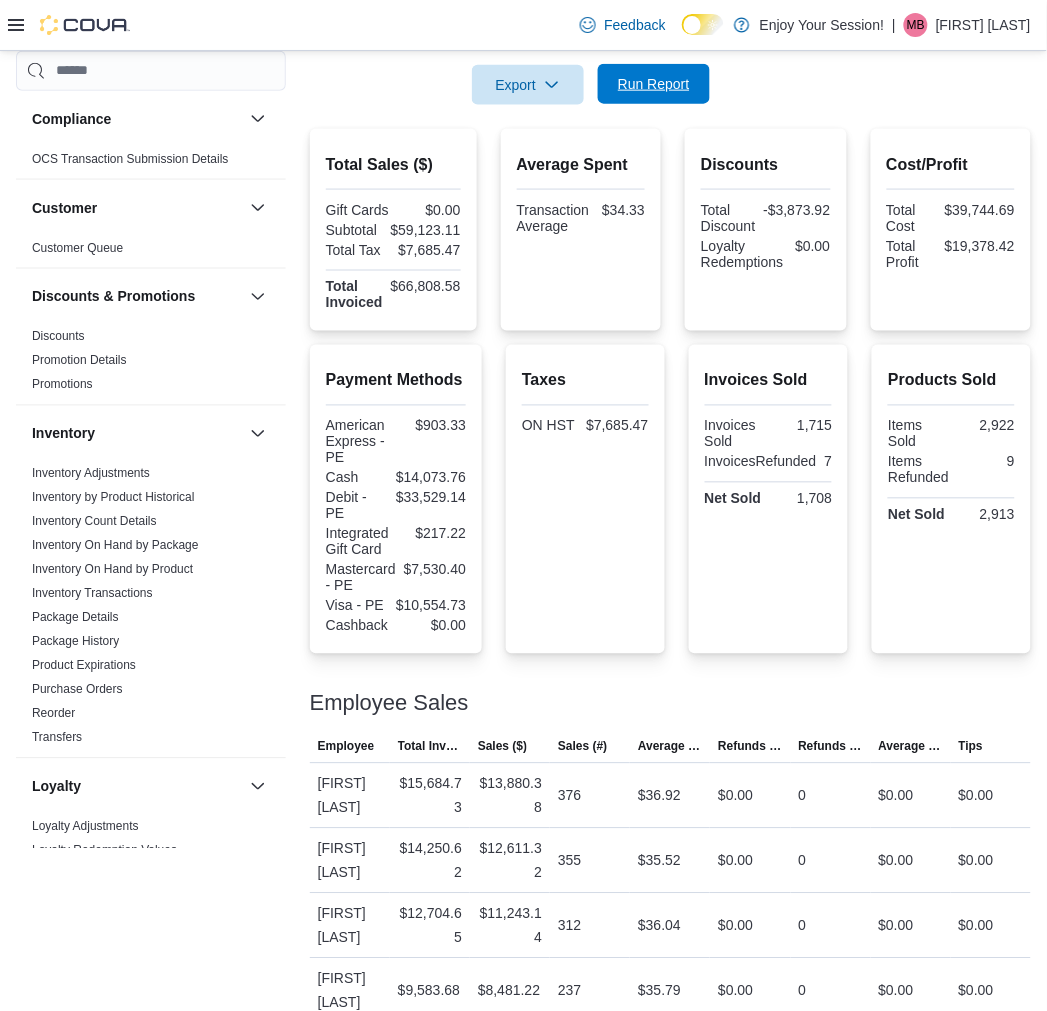 click on "Run Report" at bounding box center [654, 84] 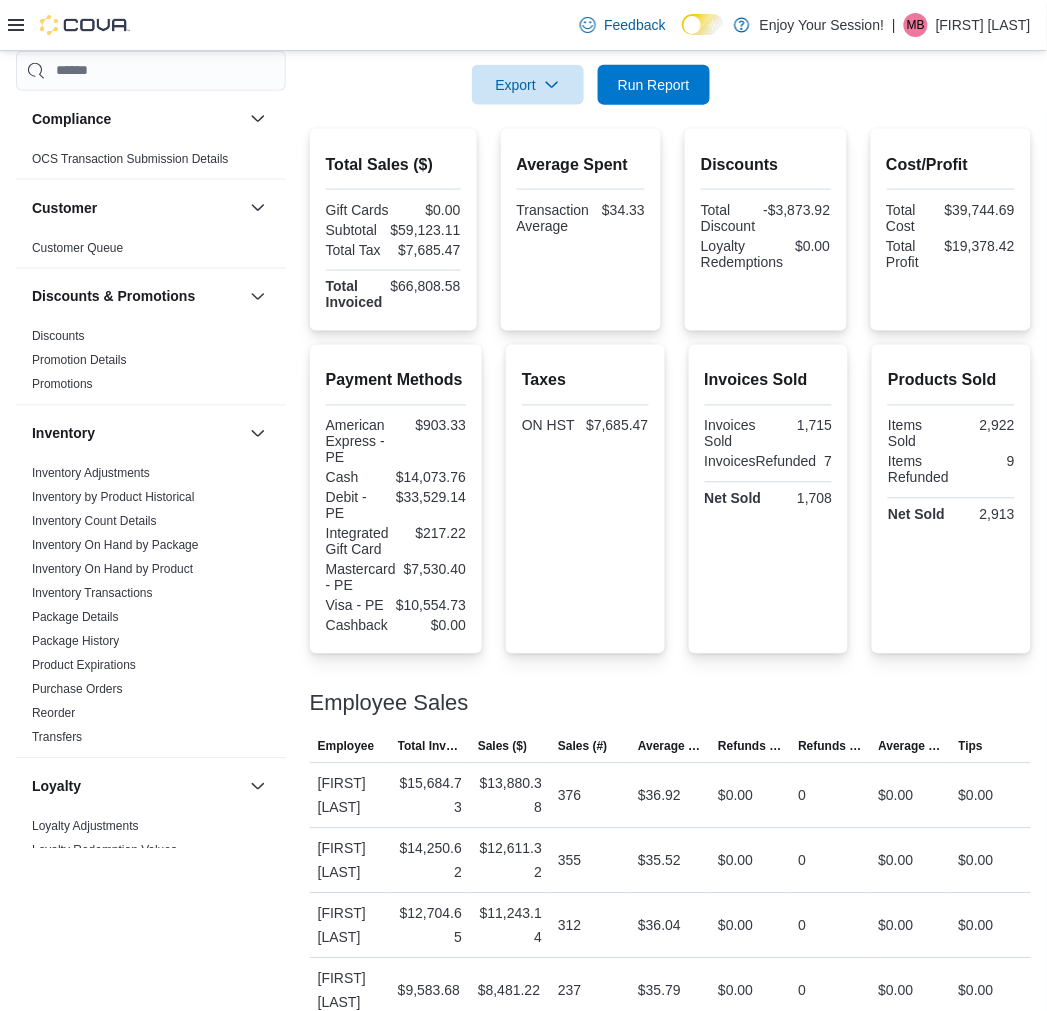 drag, startPoint x: 756, startPoint y: 437, endPoint x: 1044, endPoint y: 141, distance: 412.9891 